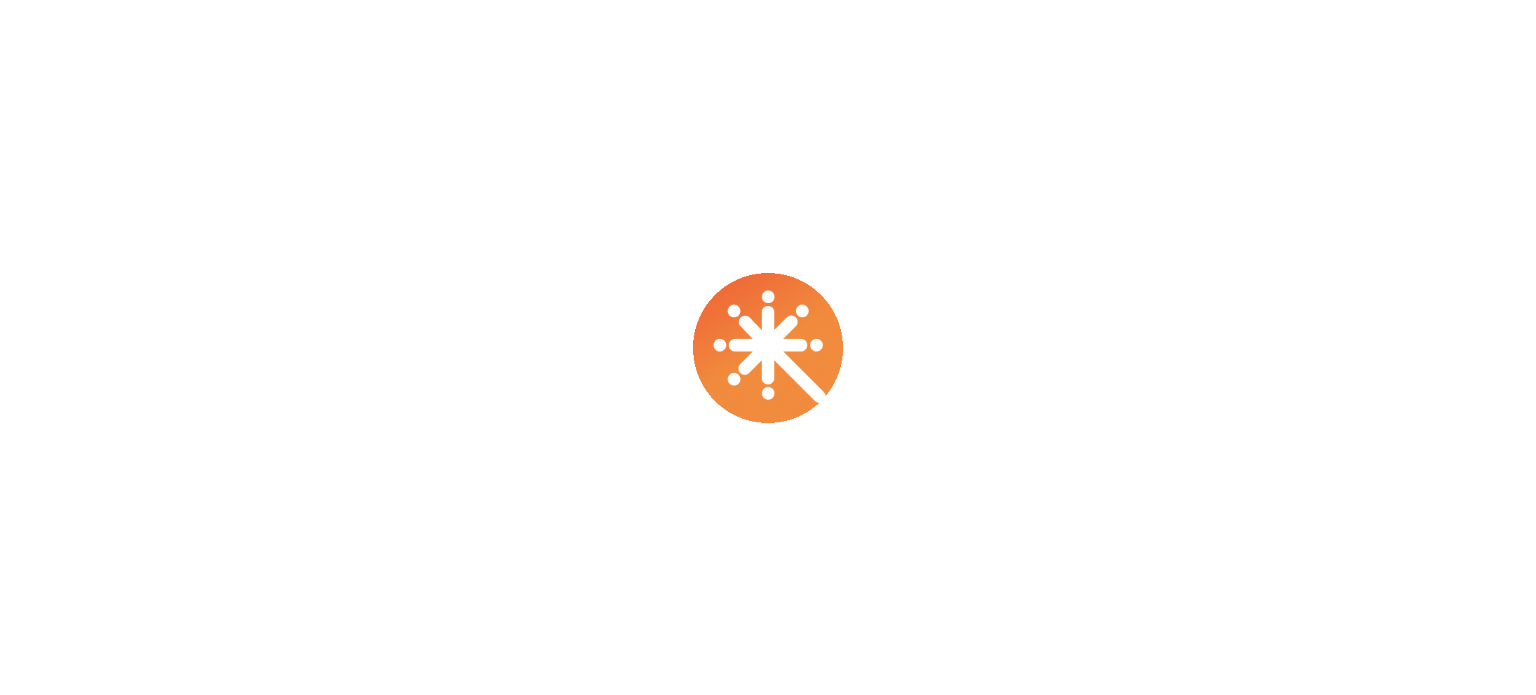 scroll, scrollTop: 0, scrollLeft: 0, axis: both 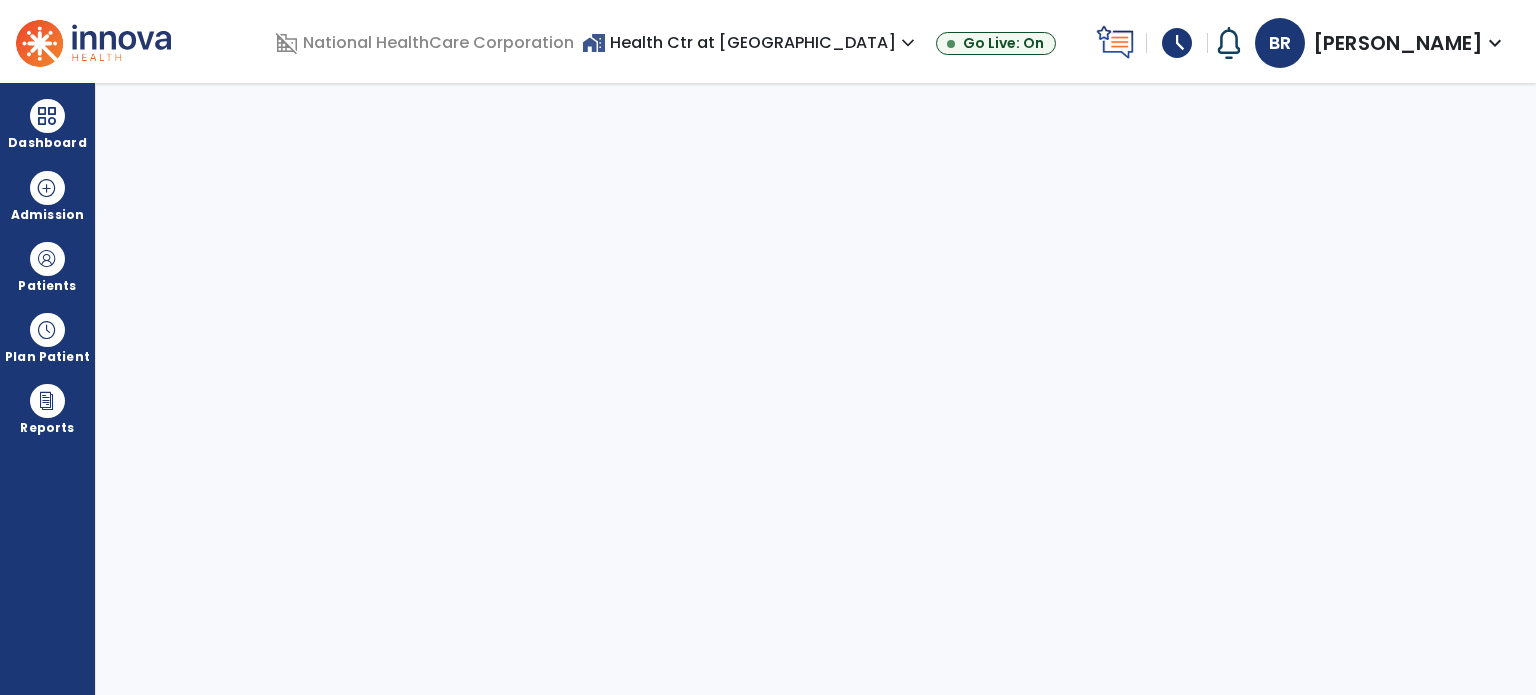 select on "****" 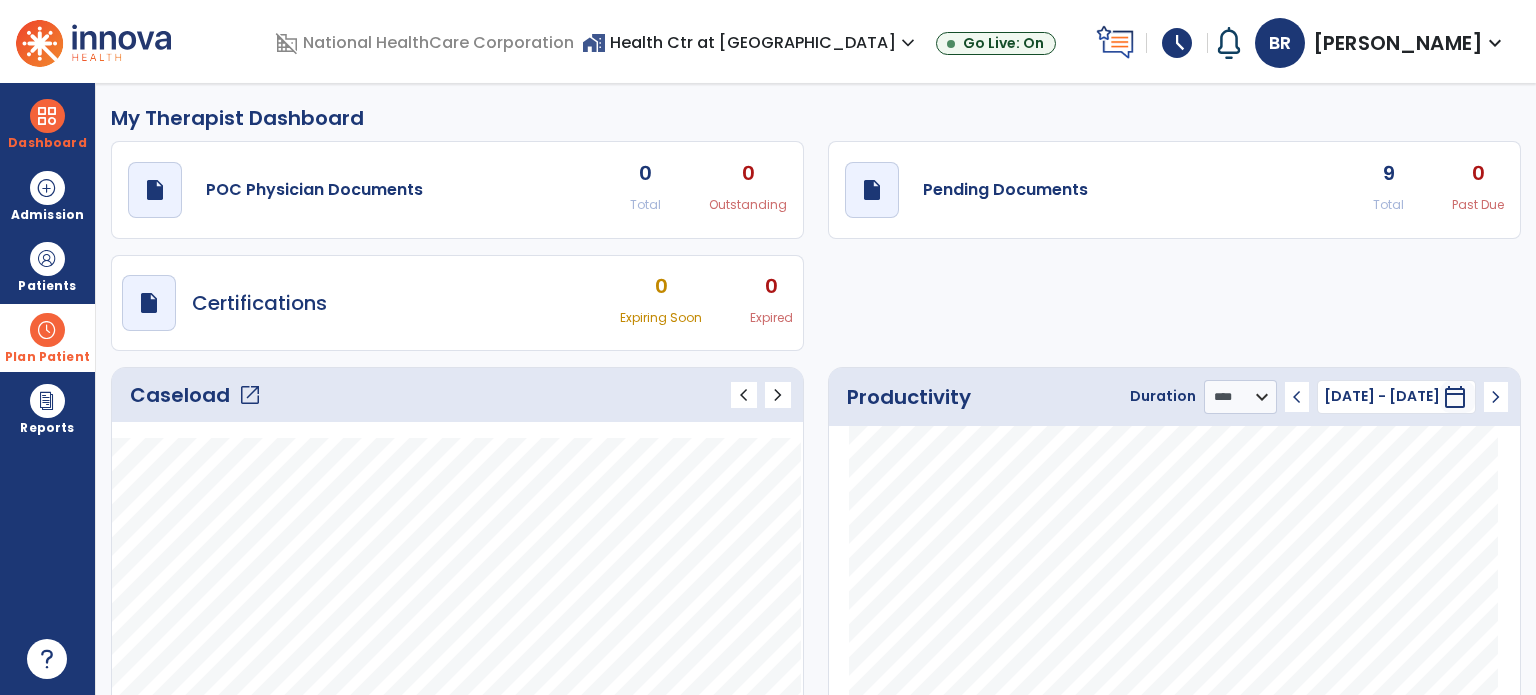 click on "Plan Patient" at bounding box center [47, 266] 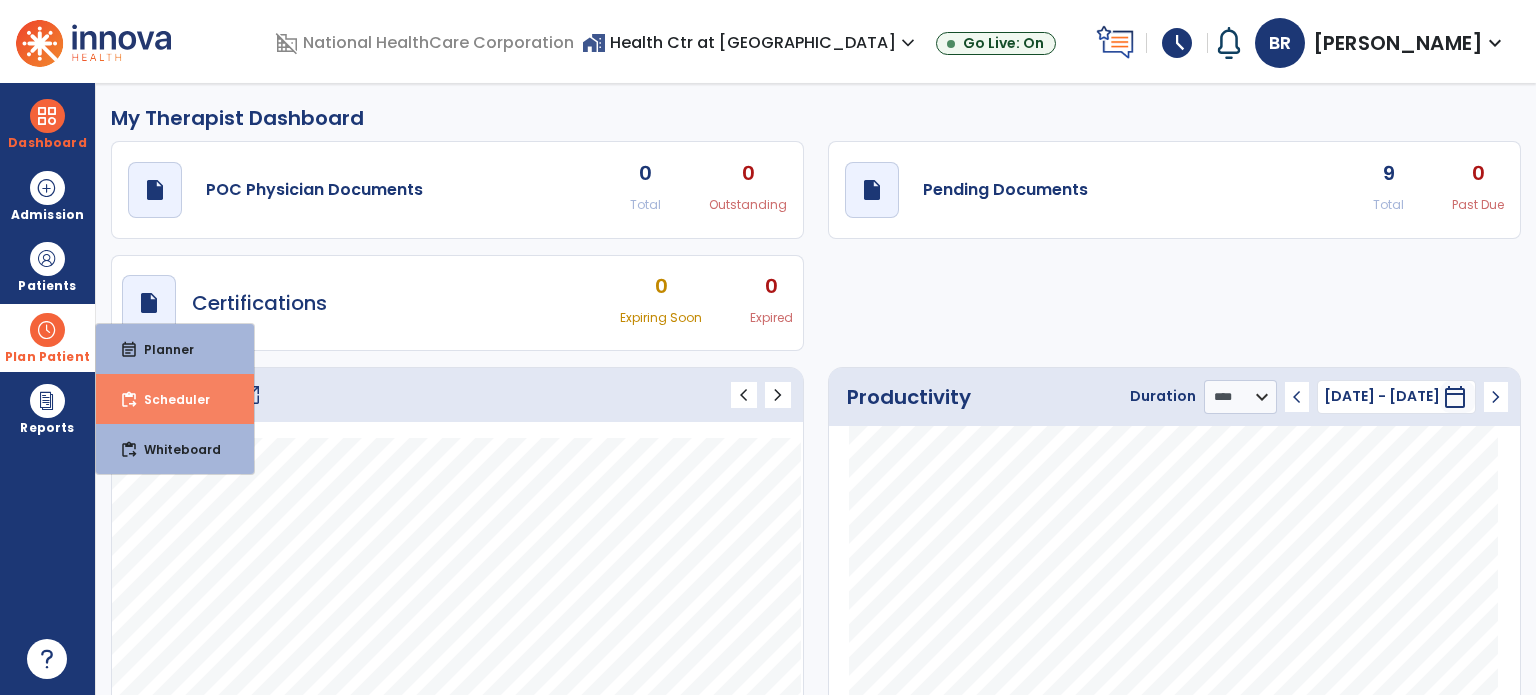 click on "content_paste_go  Scheduler" at bounding box center (175, 399) 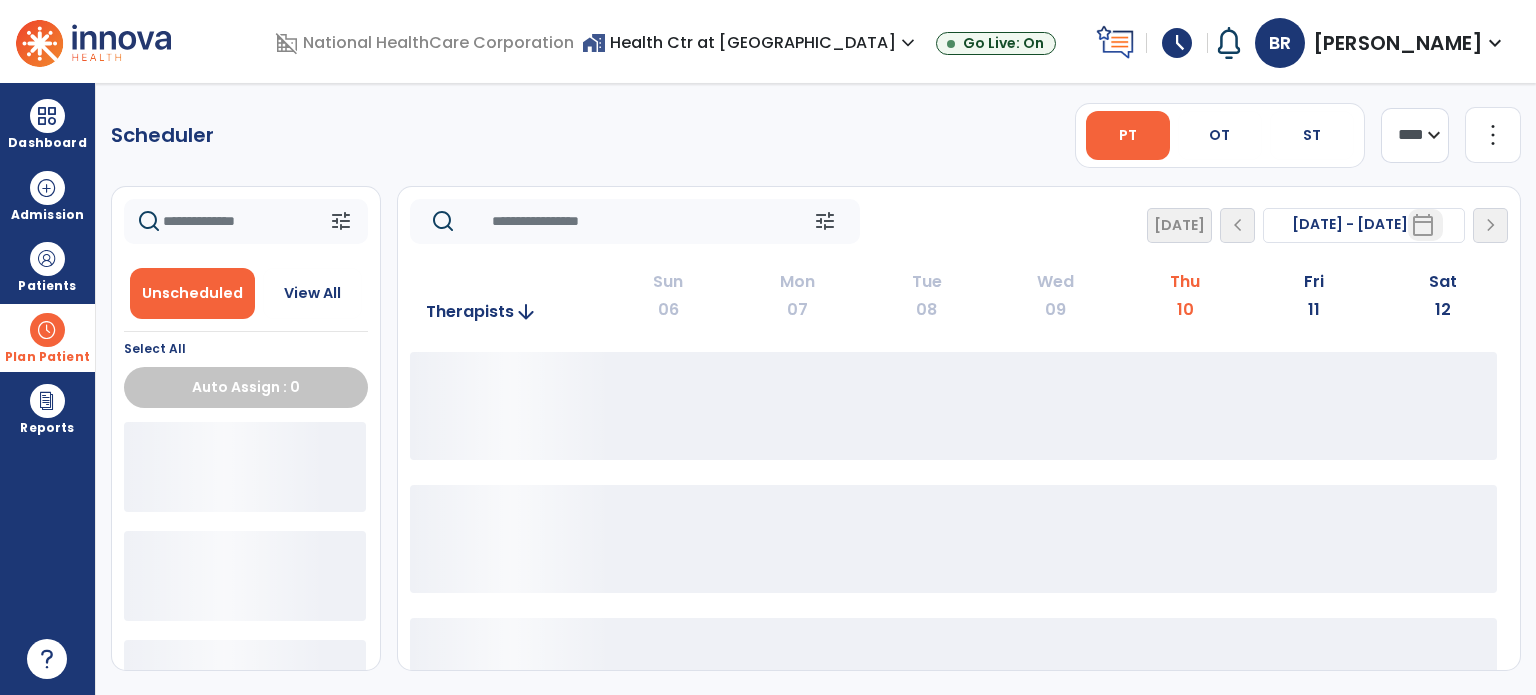 click on "more_vert" 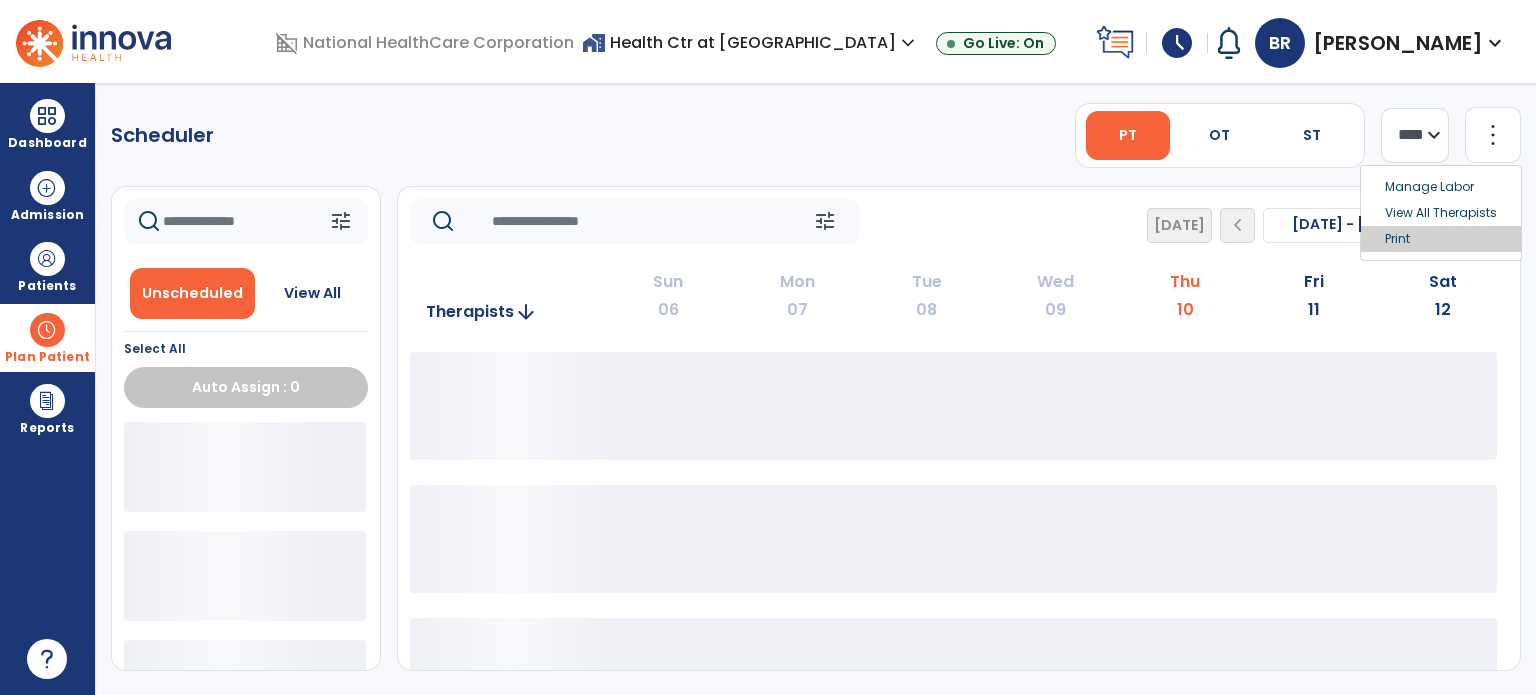 click on "Print" at bounding box center [1441, 239] 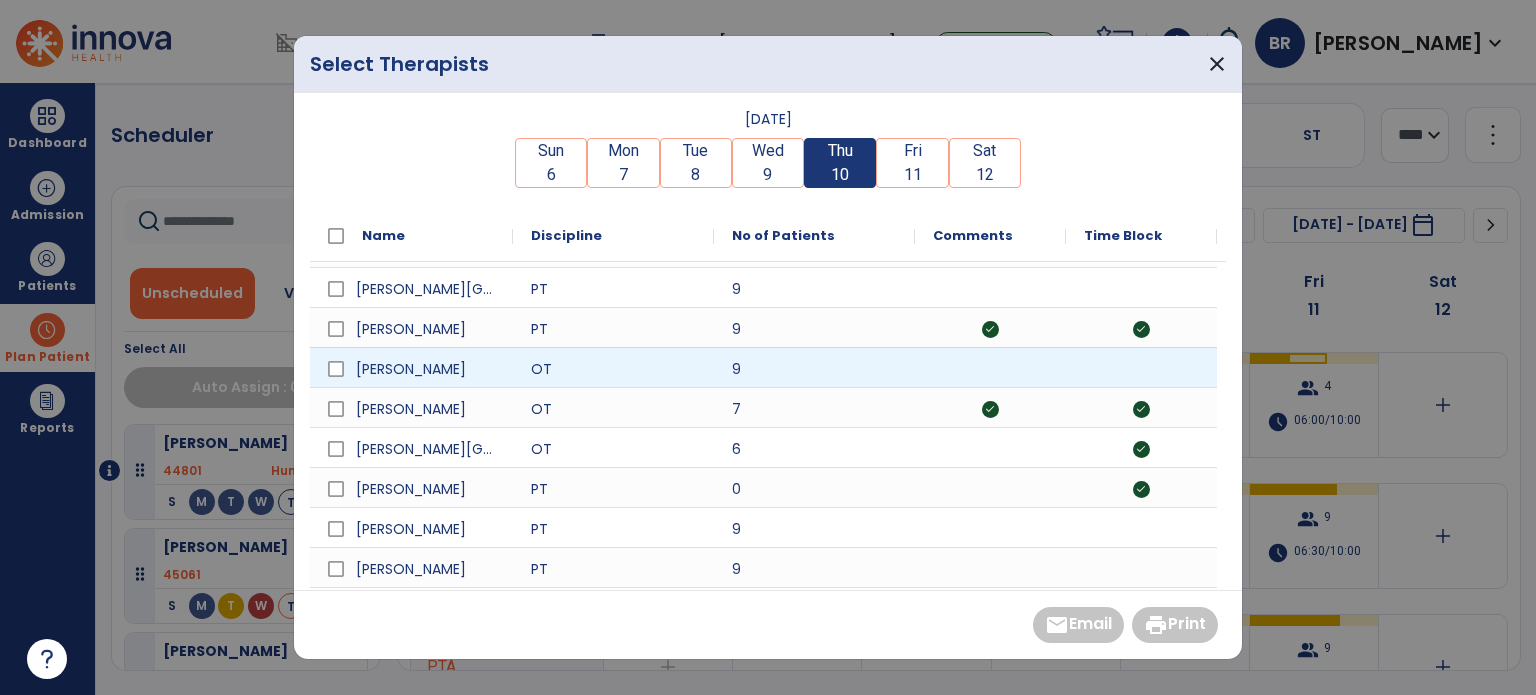 scroll, scrollTop: 329, scrollLeft: 0, axis: vertical 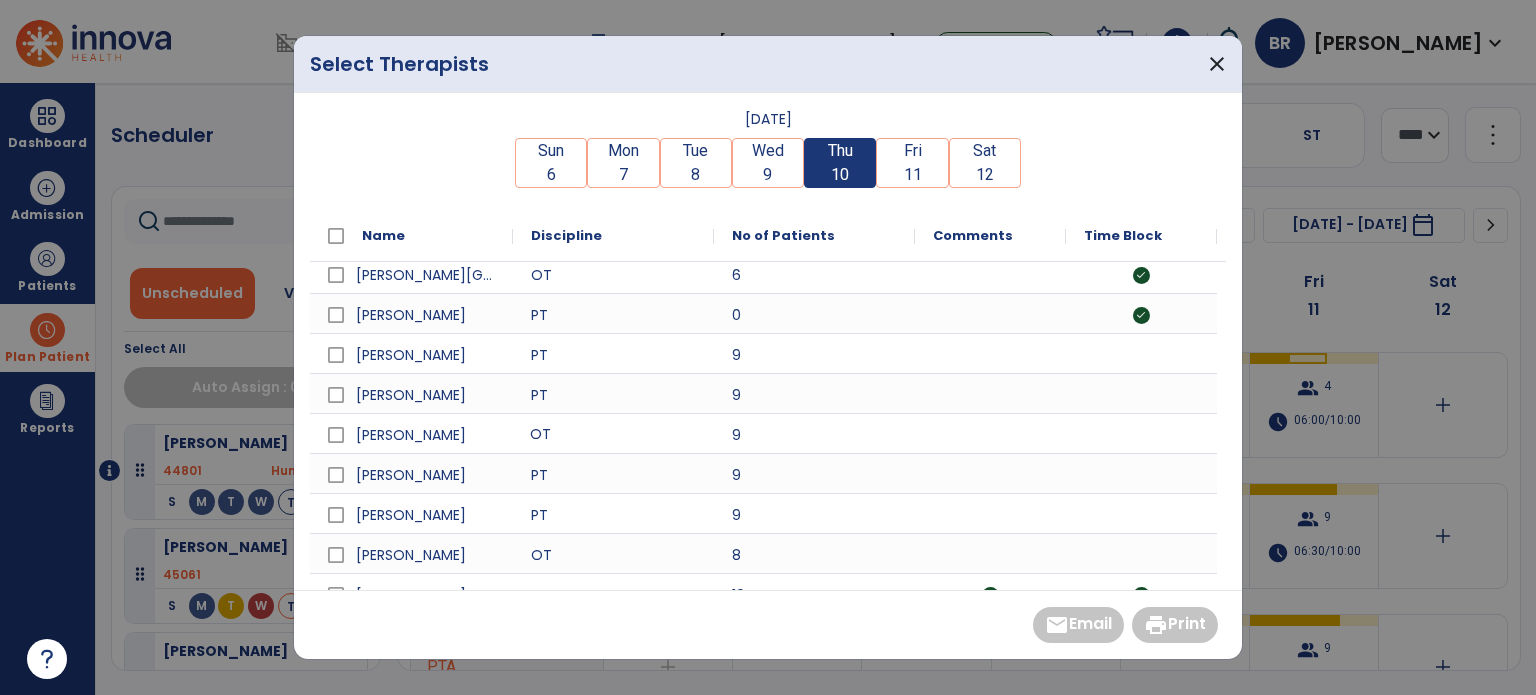 click on "OT" at bounding box center [613, 433] 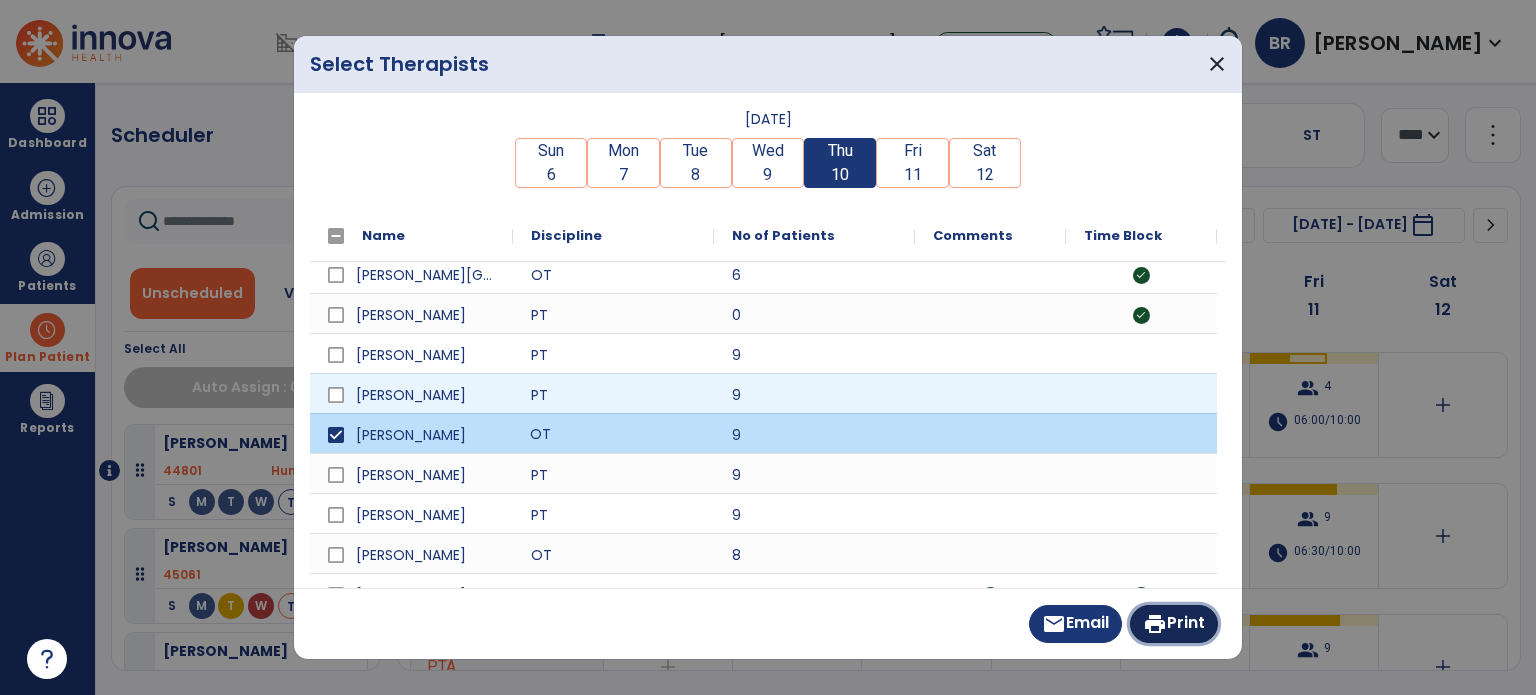 click on "print  Print" at bounding box center (1174, 624) 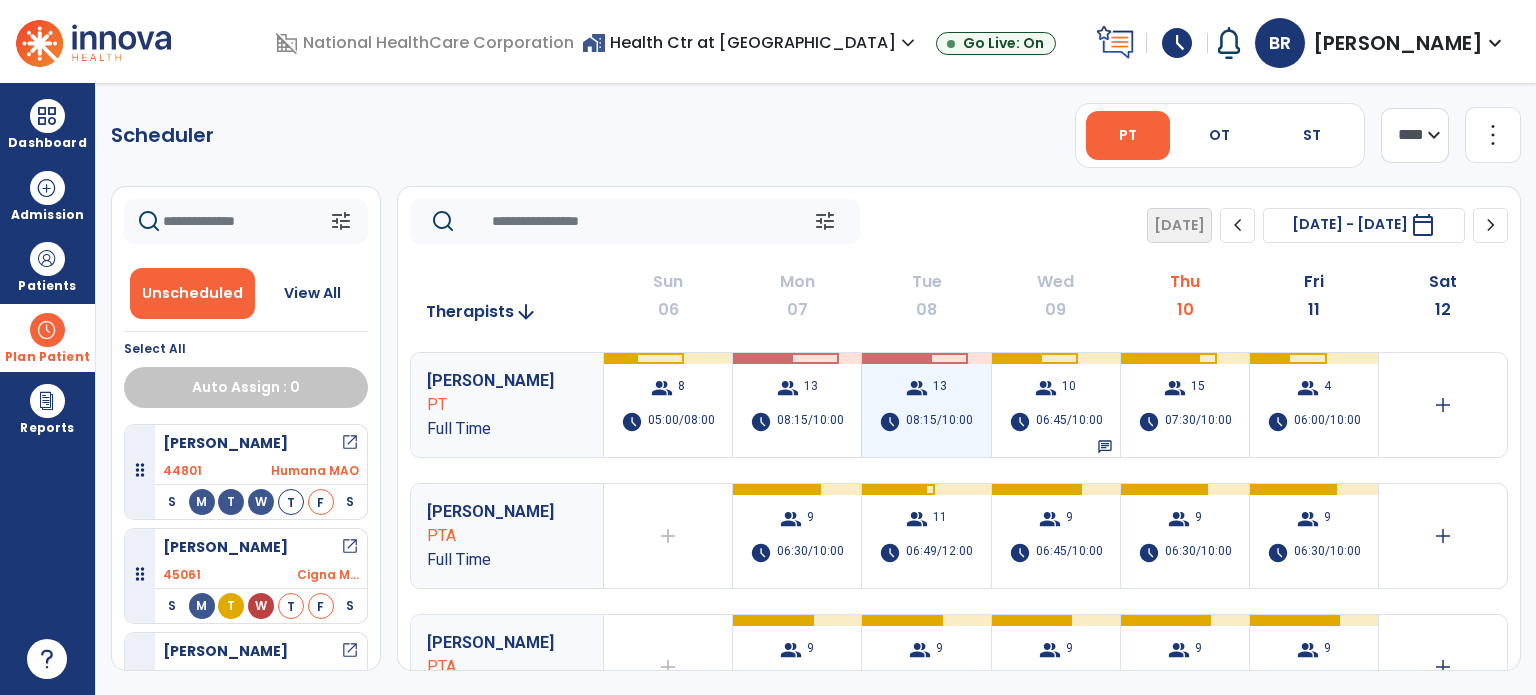 click on "OT" at bounding box center (1220, 135) 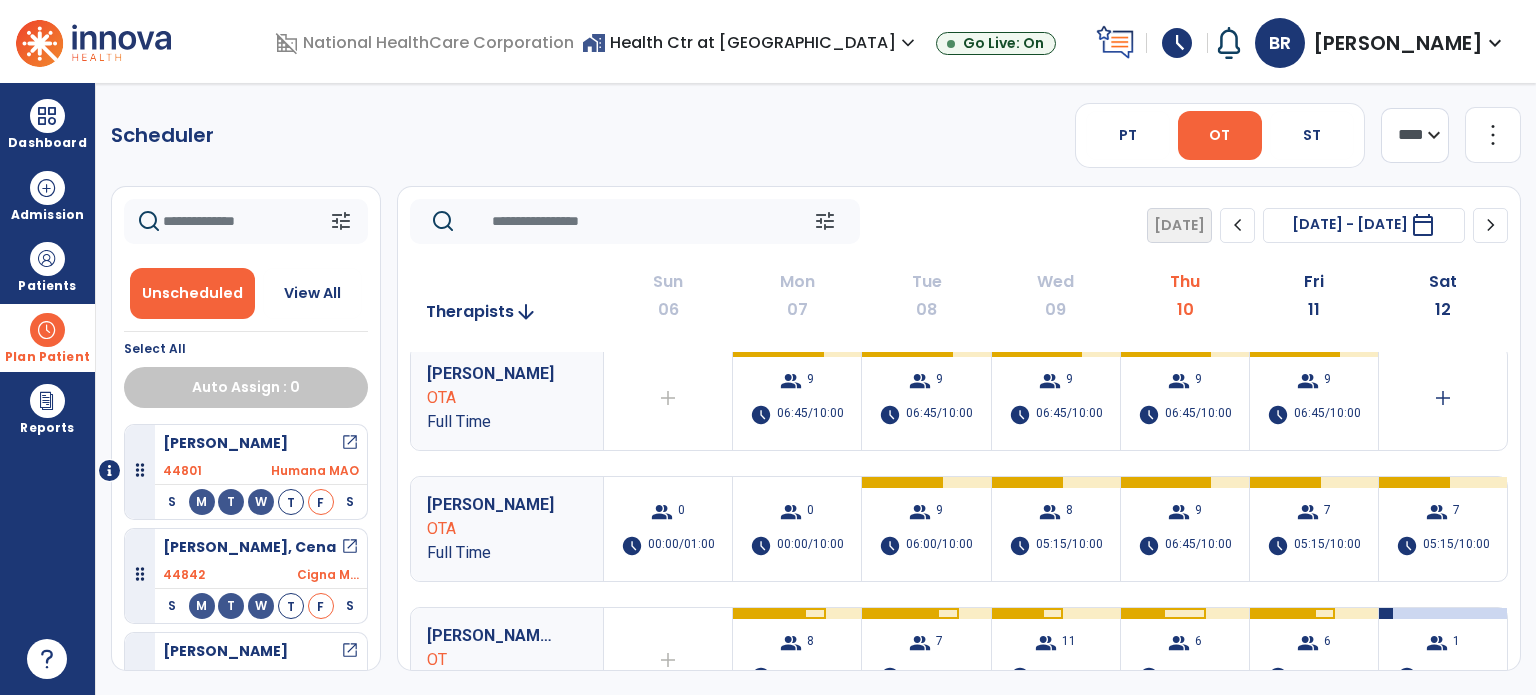 scroll, scrollTop: 139, scrollLeft: 0, axis: vertical 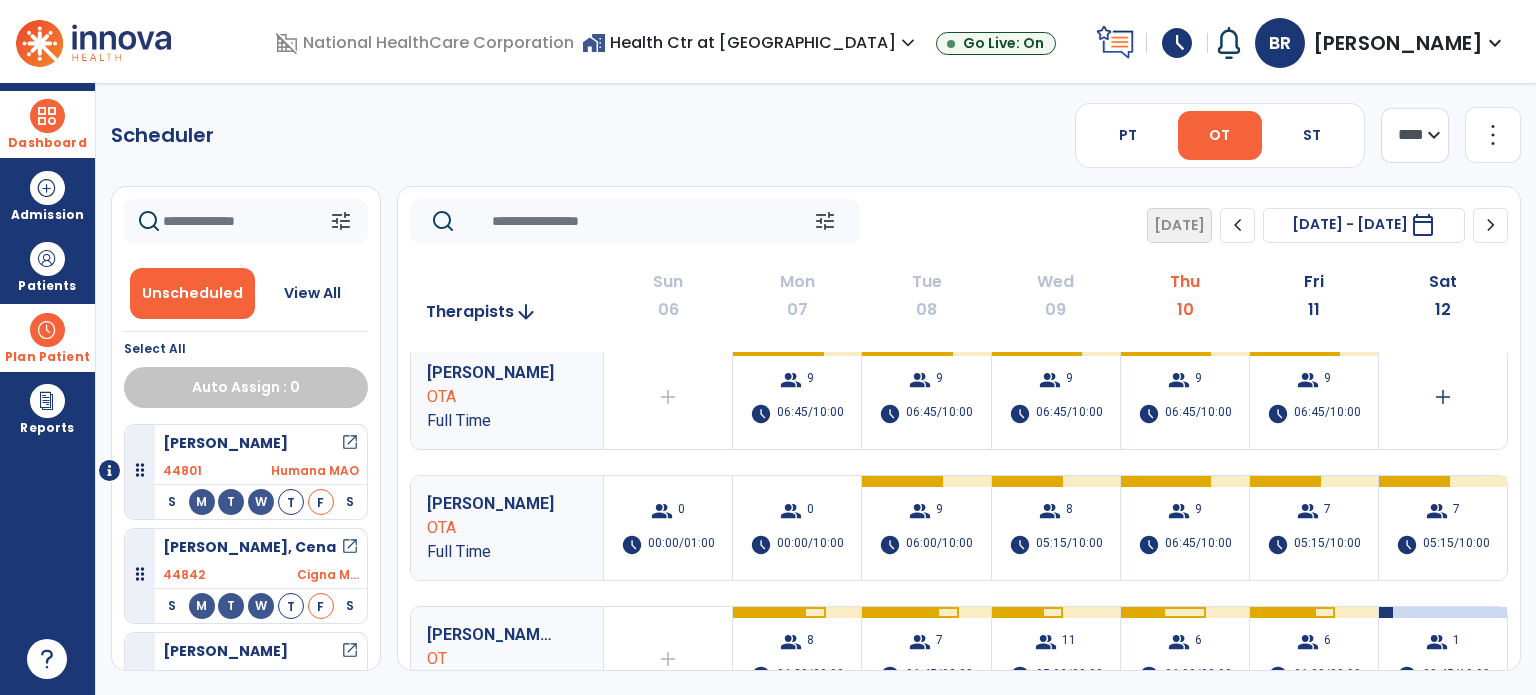 click at bounding box center (47, 116) 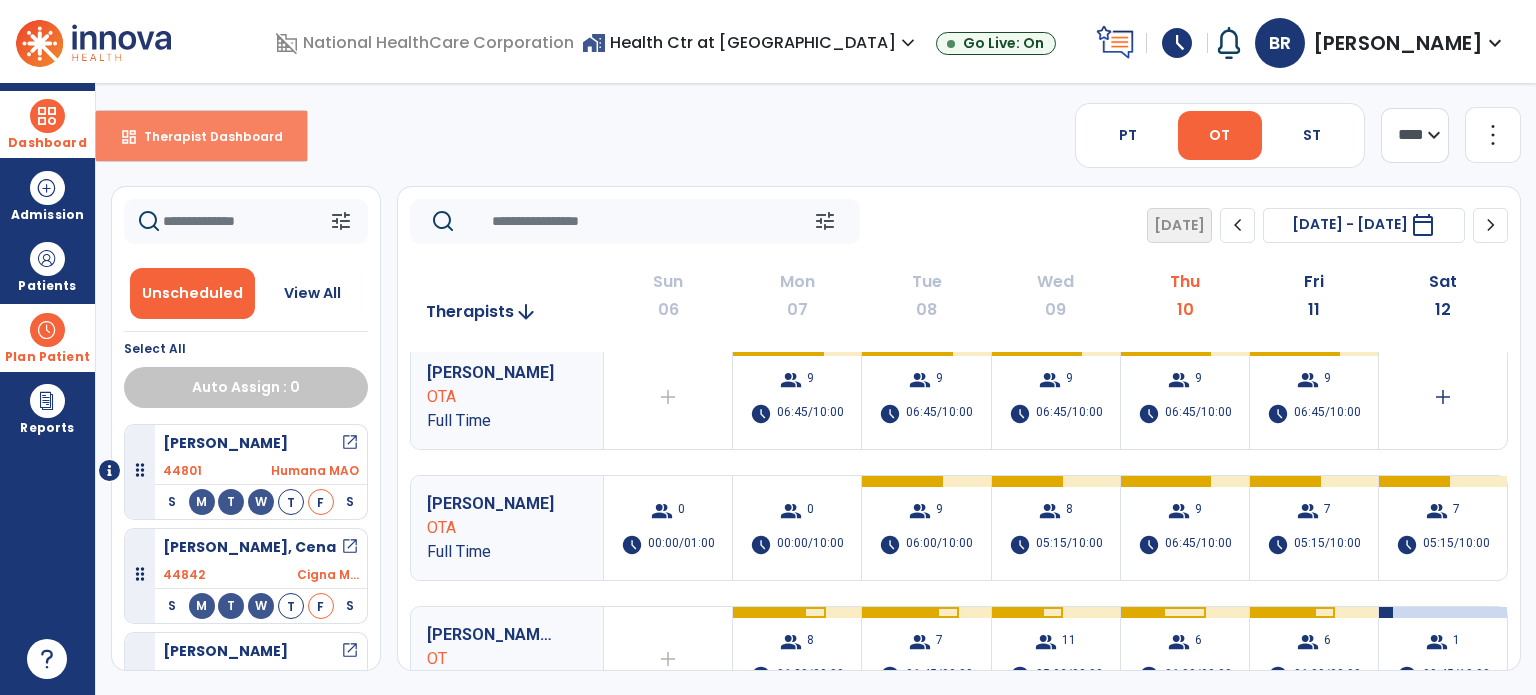 click on "dashboard" at bounding box center [129, 137] 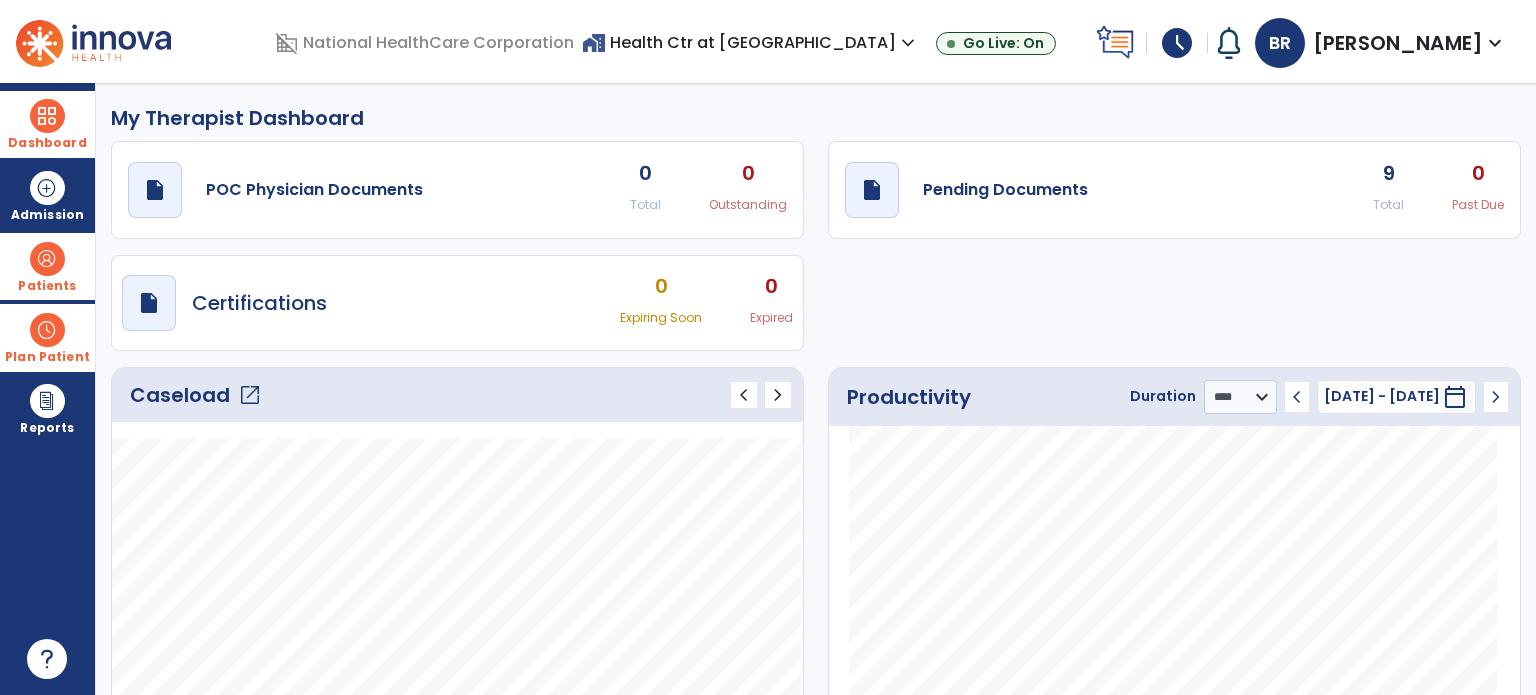 click on "Patients" at bounding box center [47, 266] 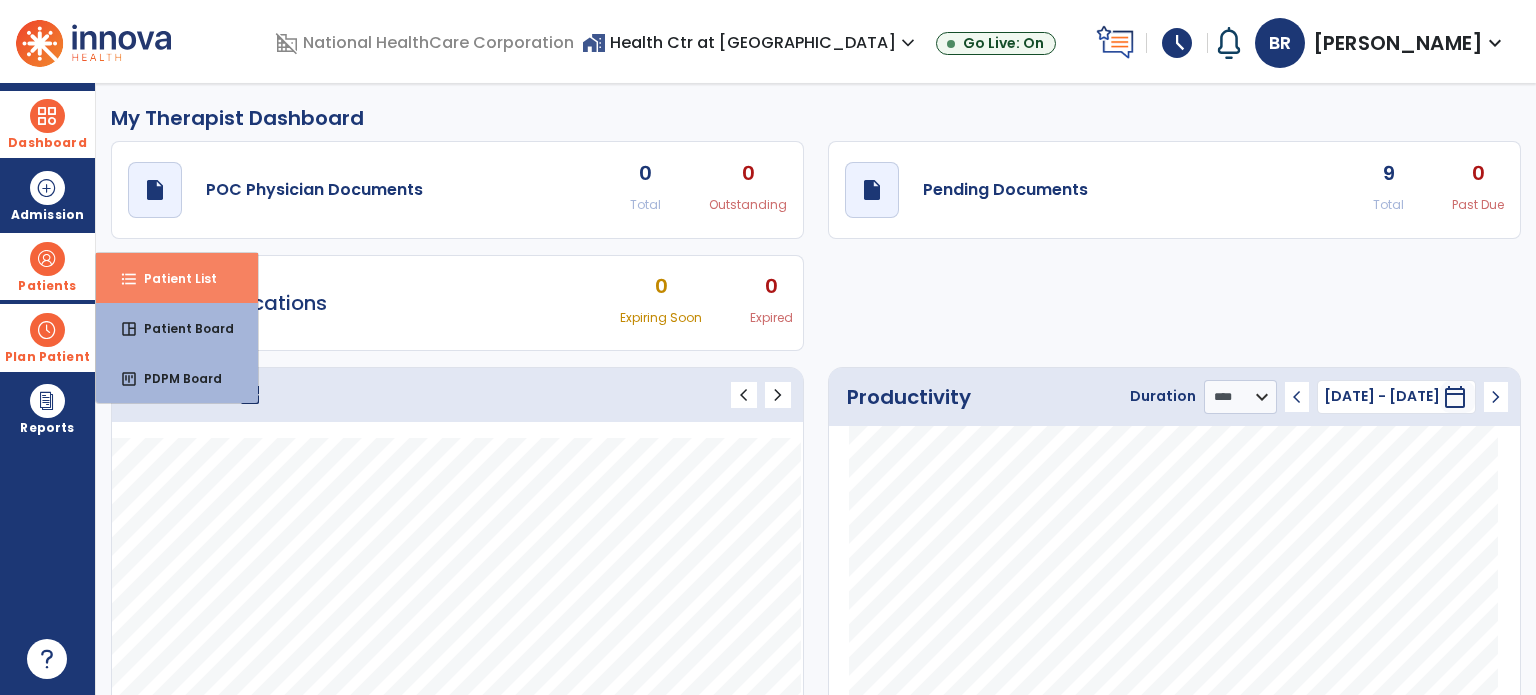 click on "format_list_bulleted  Patient List" at bounding box center (177, 278) 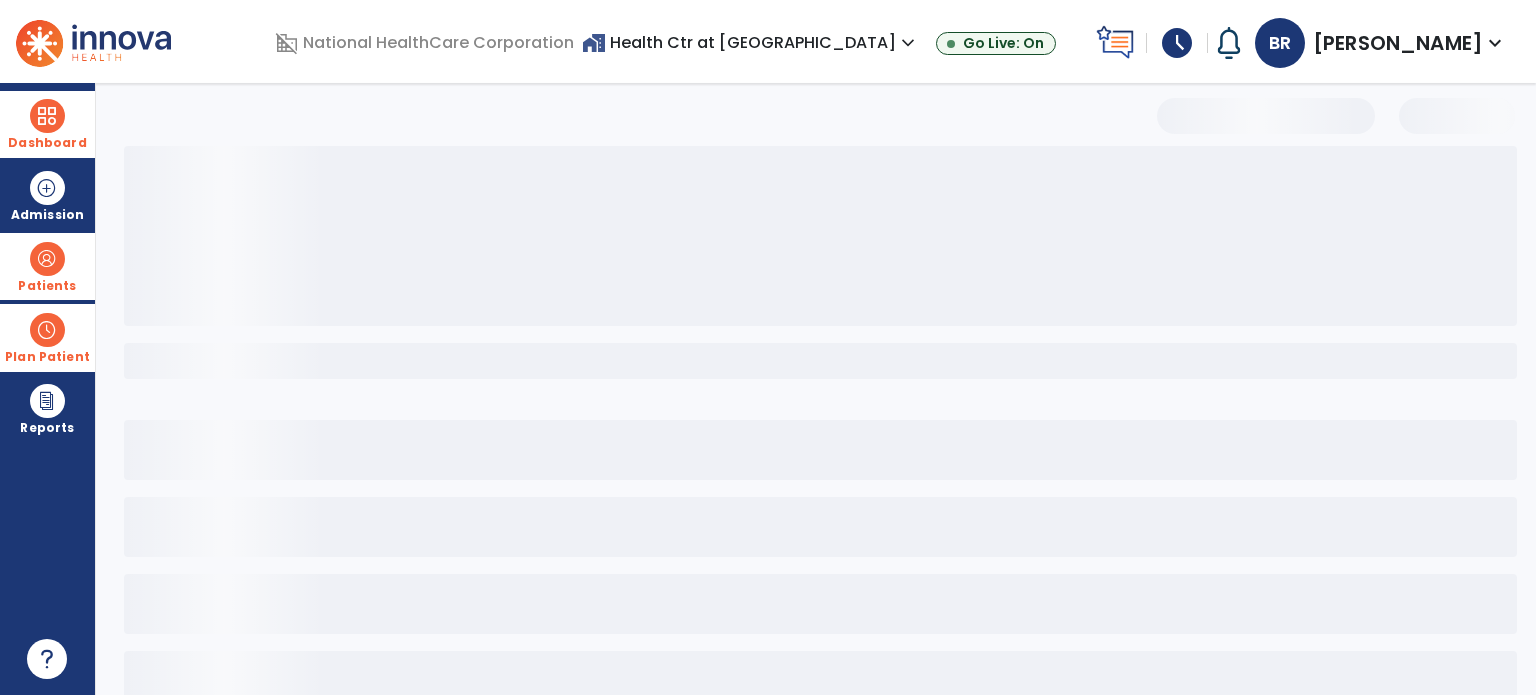 select on "***" 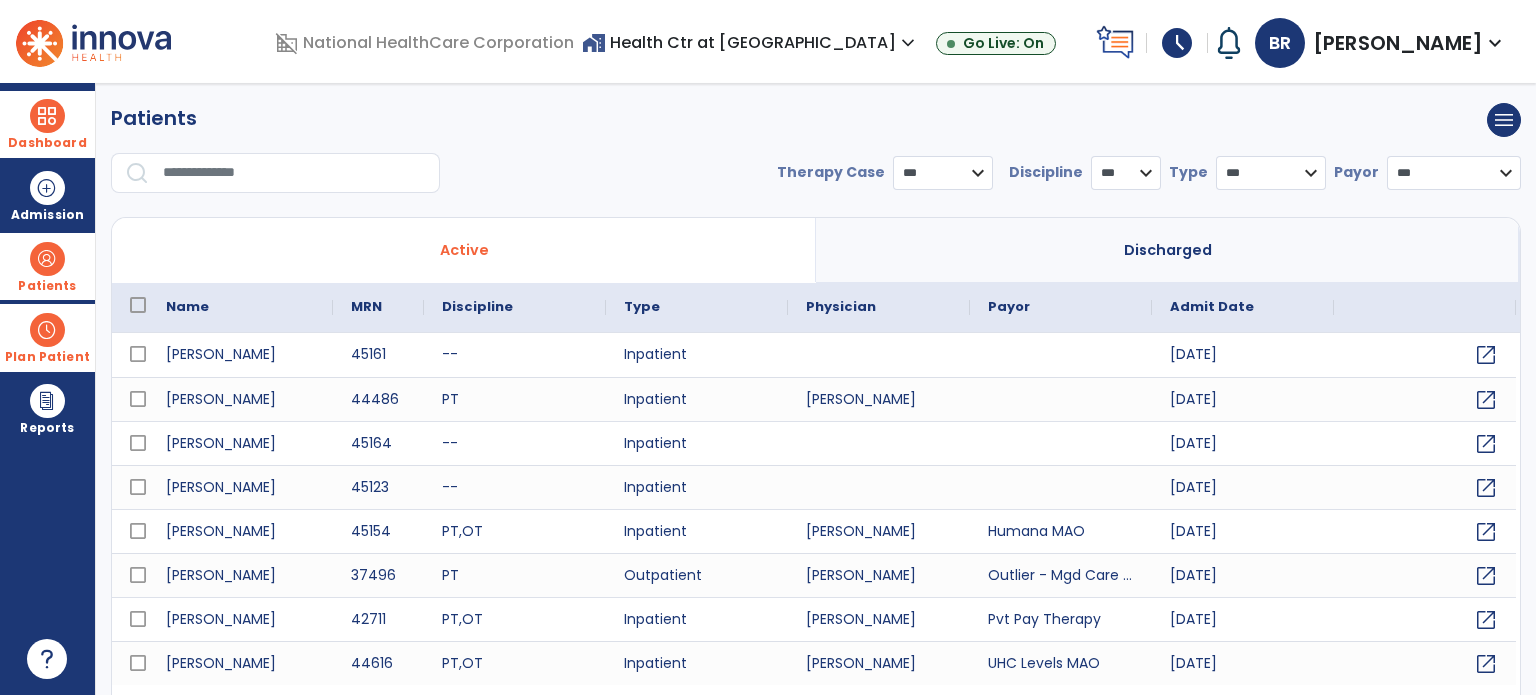 click at bounding box center [294, 173] 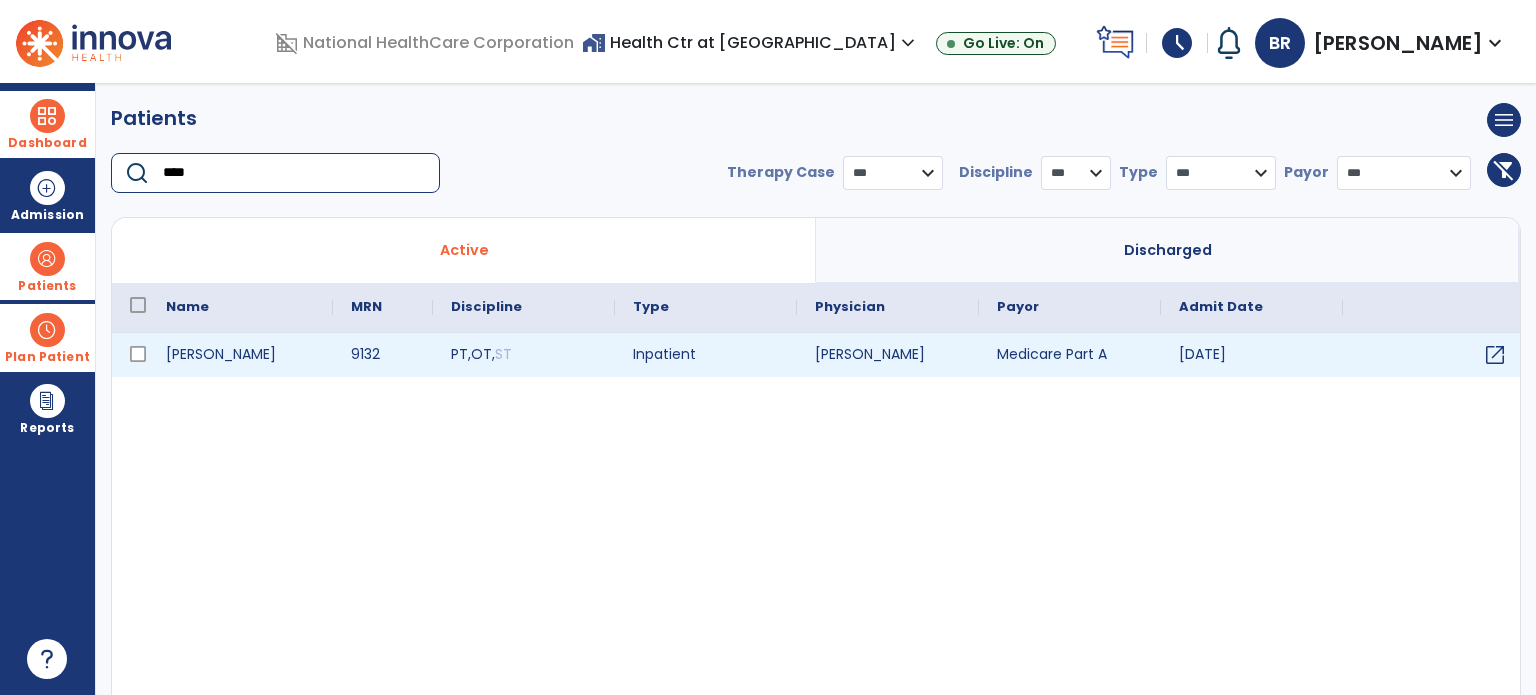 type on "****" 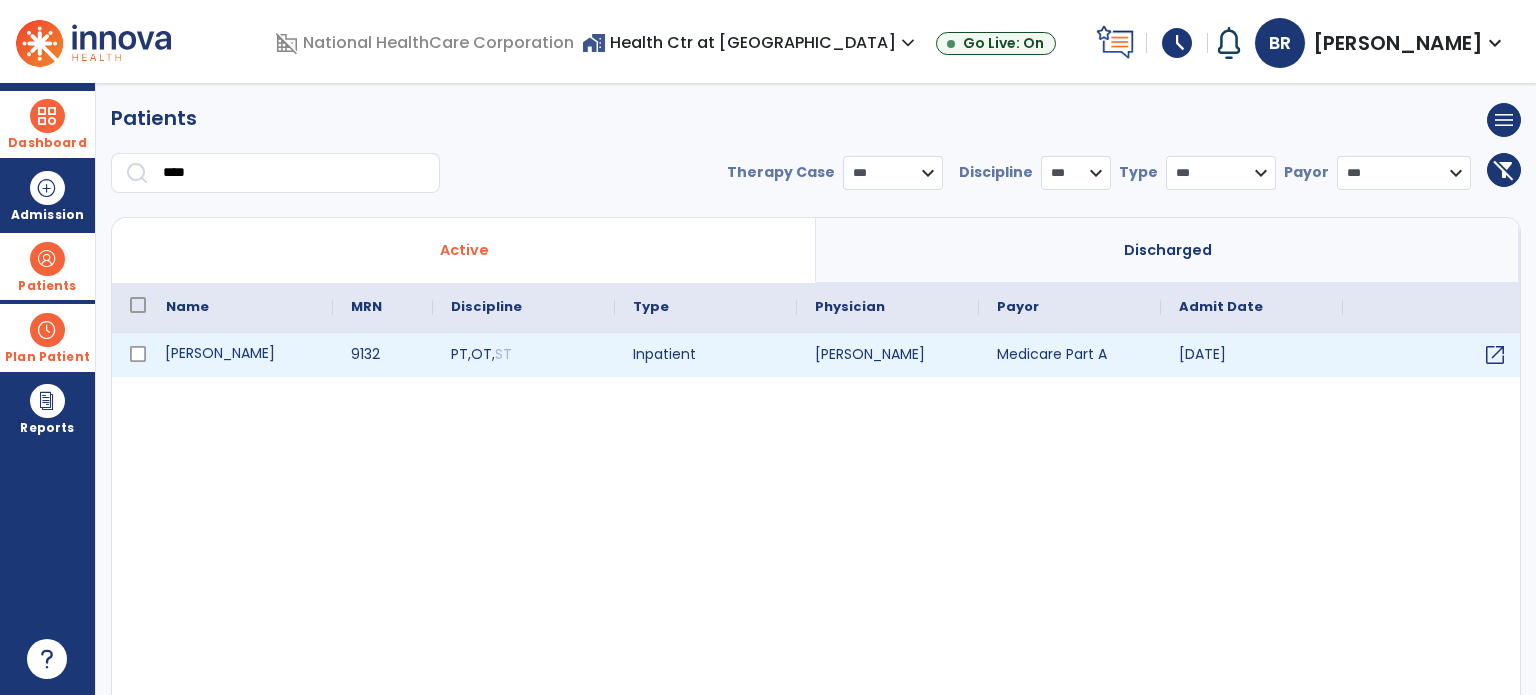 click on "[PERSON_NAME]" at bounding box center [240, 355] 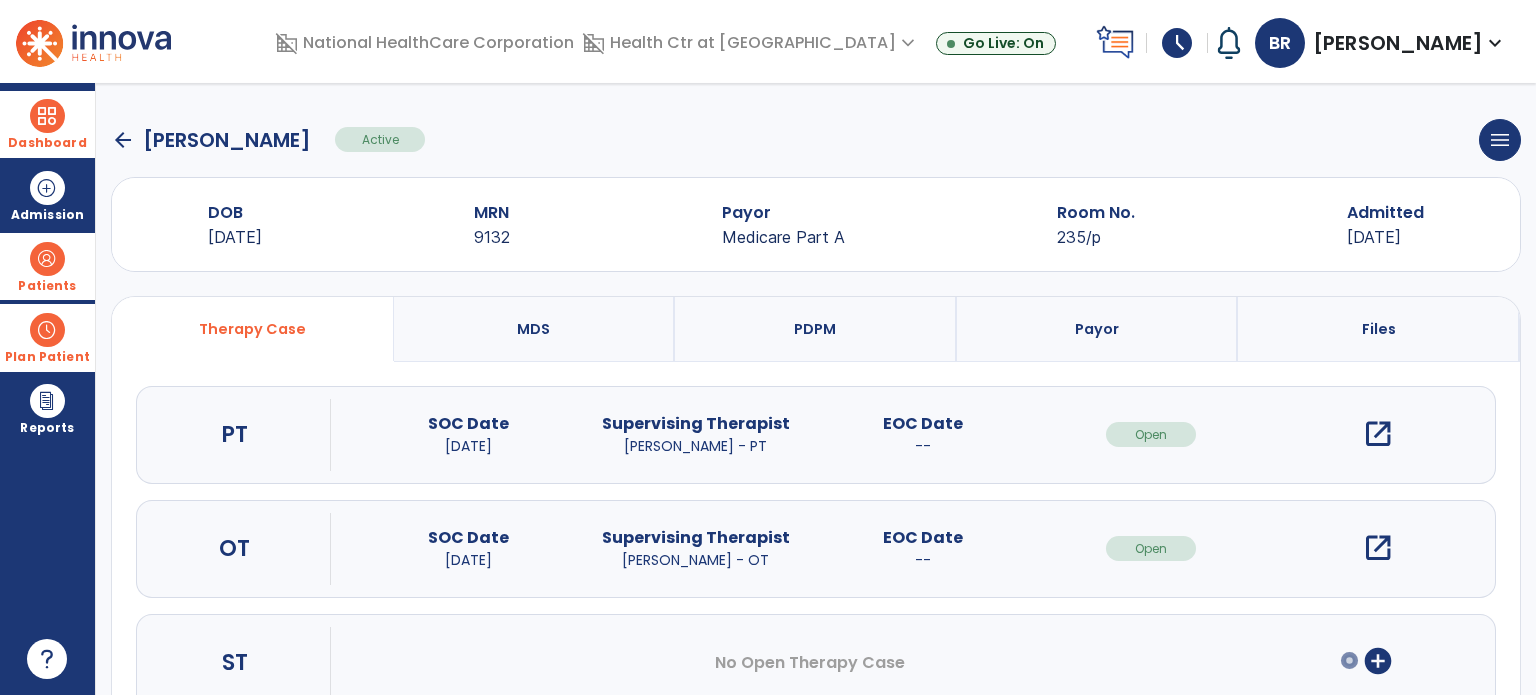 click on "open_in_new" at bounding box center (1378, 548) 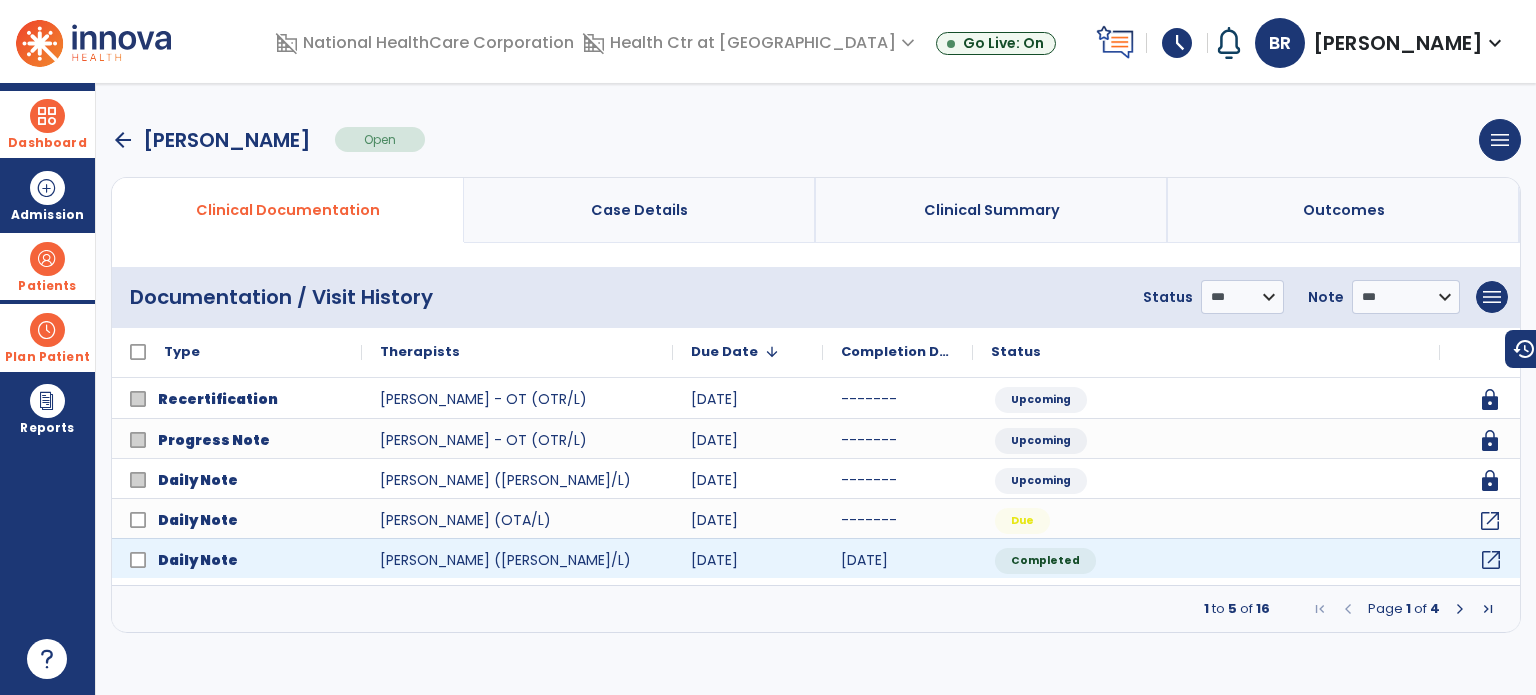 click on "open_in_new" 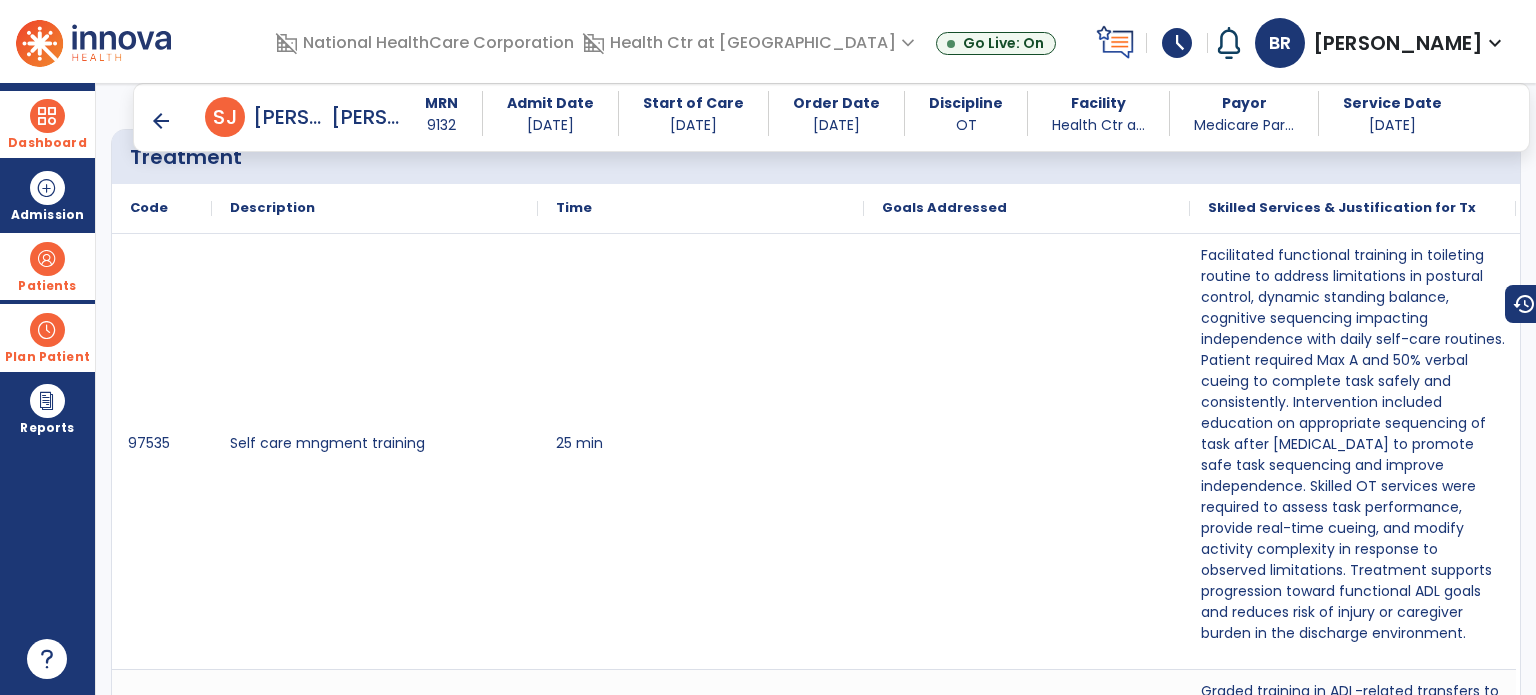scroll, scrollTop: 1360, scrollLeft: 0, axis: vertical 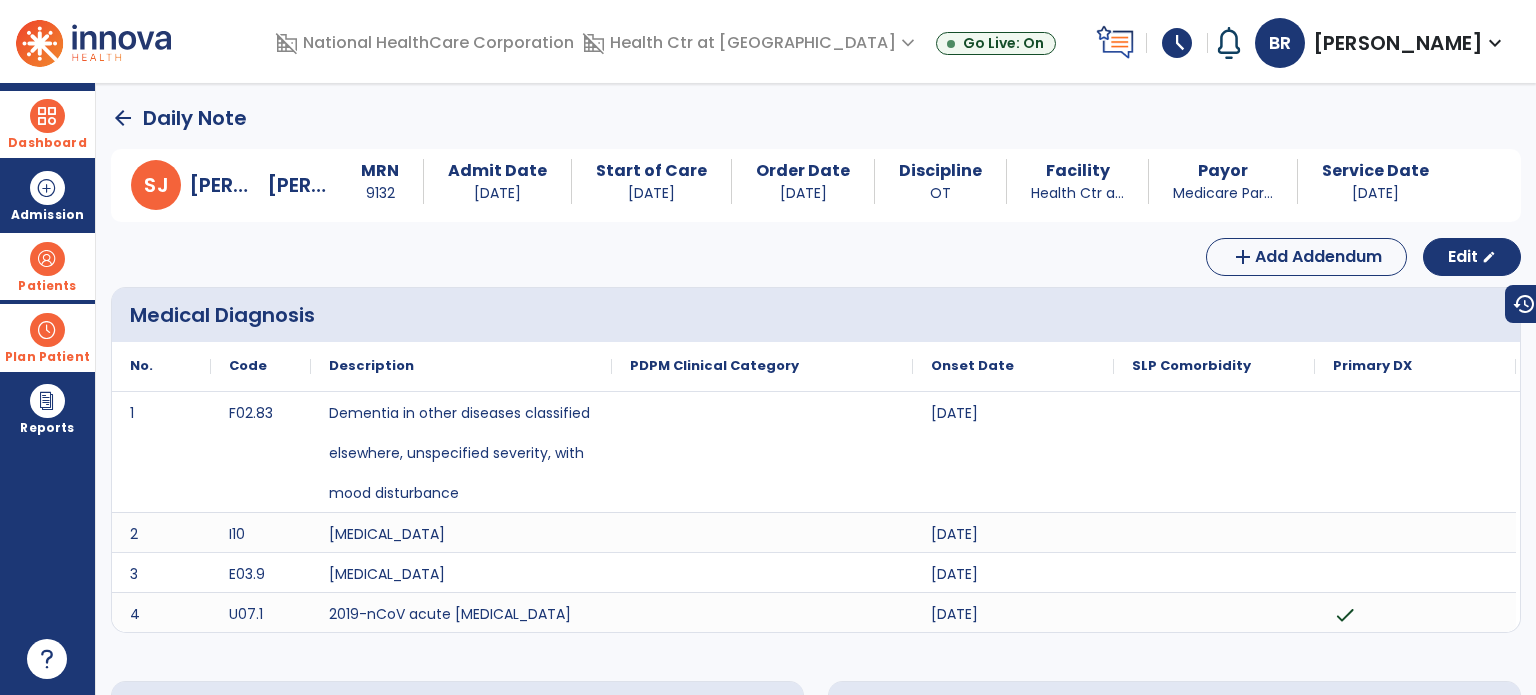 click on "arrow_back" 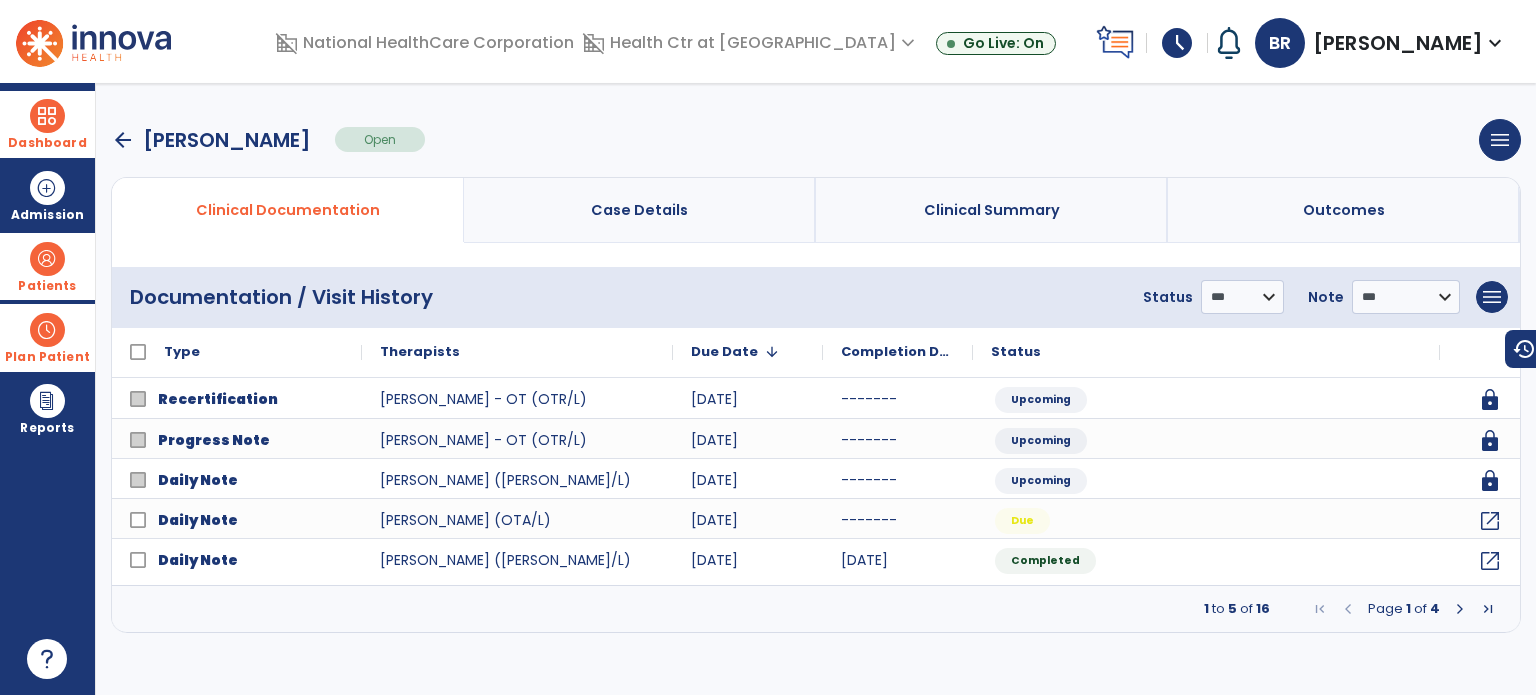 click at bounding box center (1460, 609) 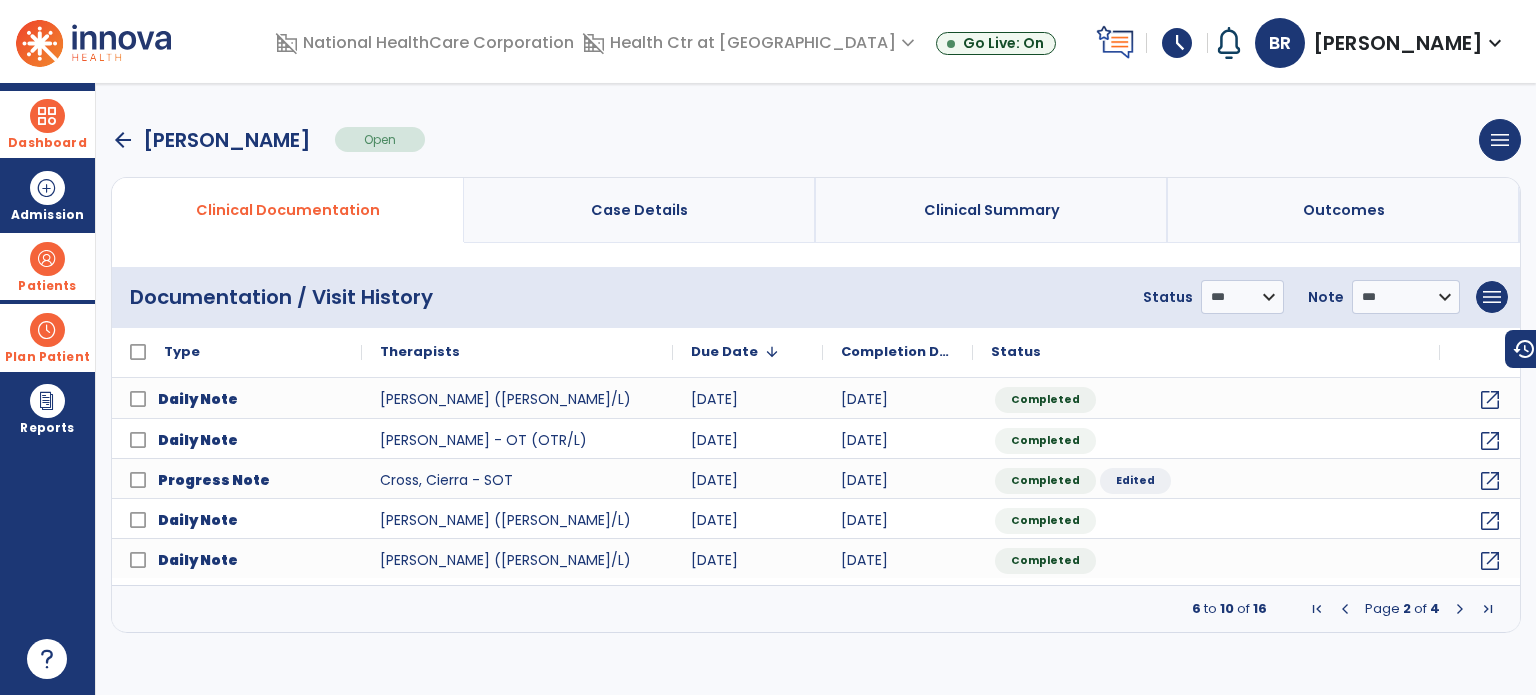 click at bounding box center (47, 116) 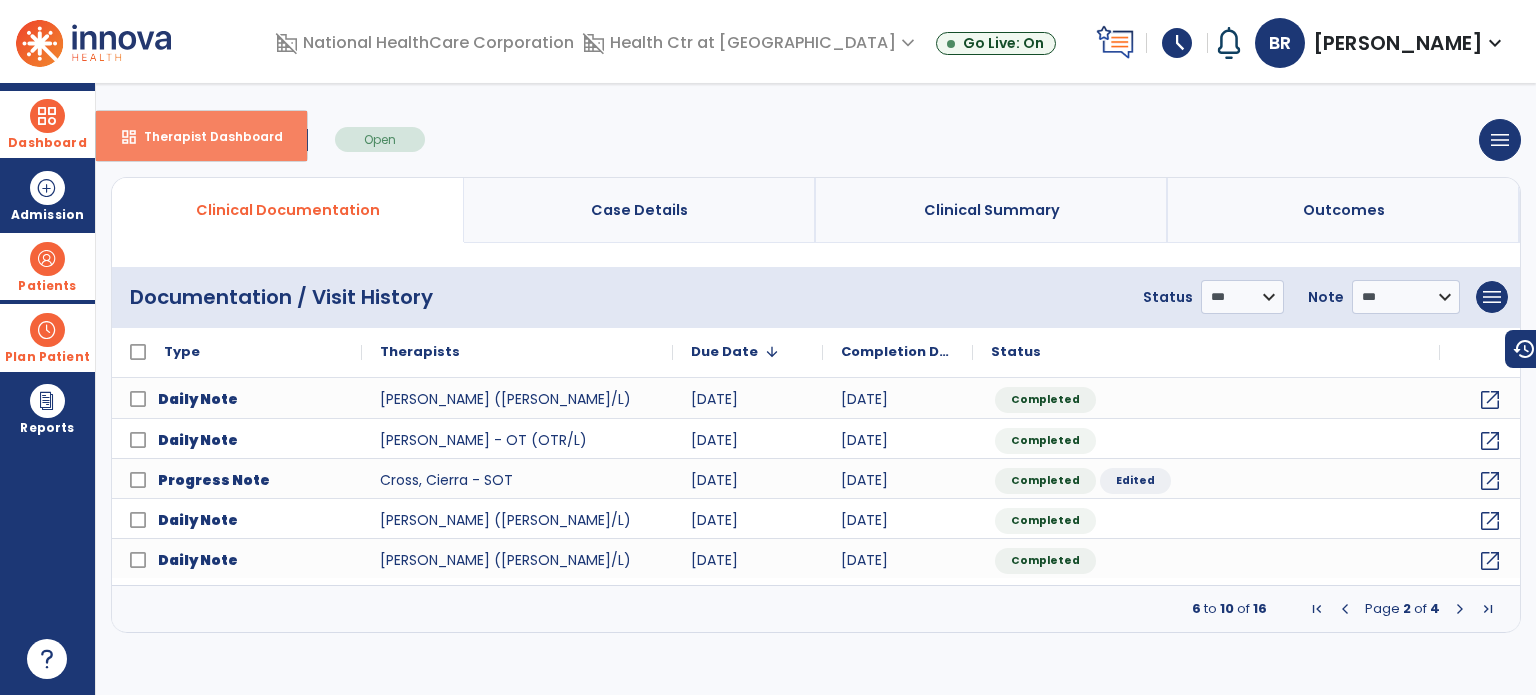 click on "dashboard  Therapist Dashboard" at bounding box center (201, 136) 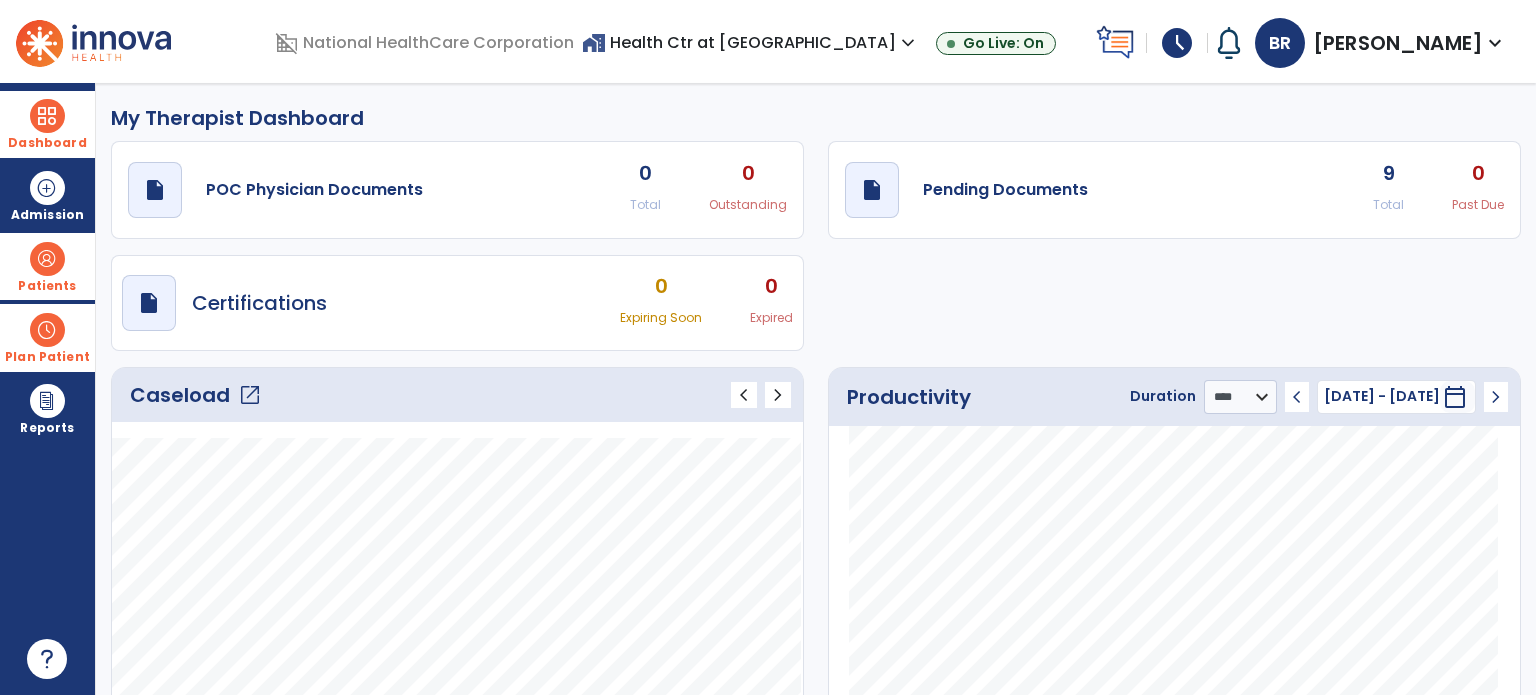 click at bounding box center [47, 259] 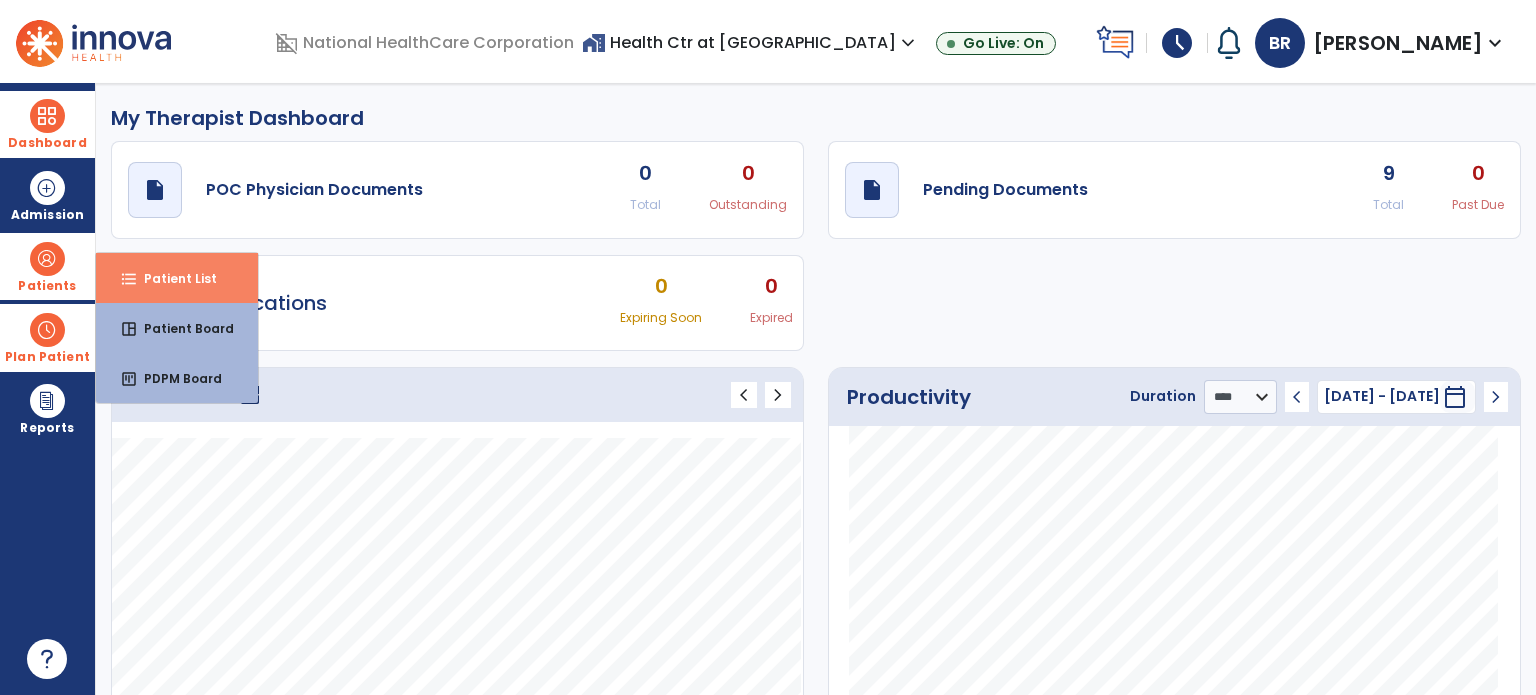 click on "format_list_bulleted  Patient List" at bounding box center (177, 278) 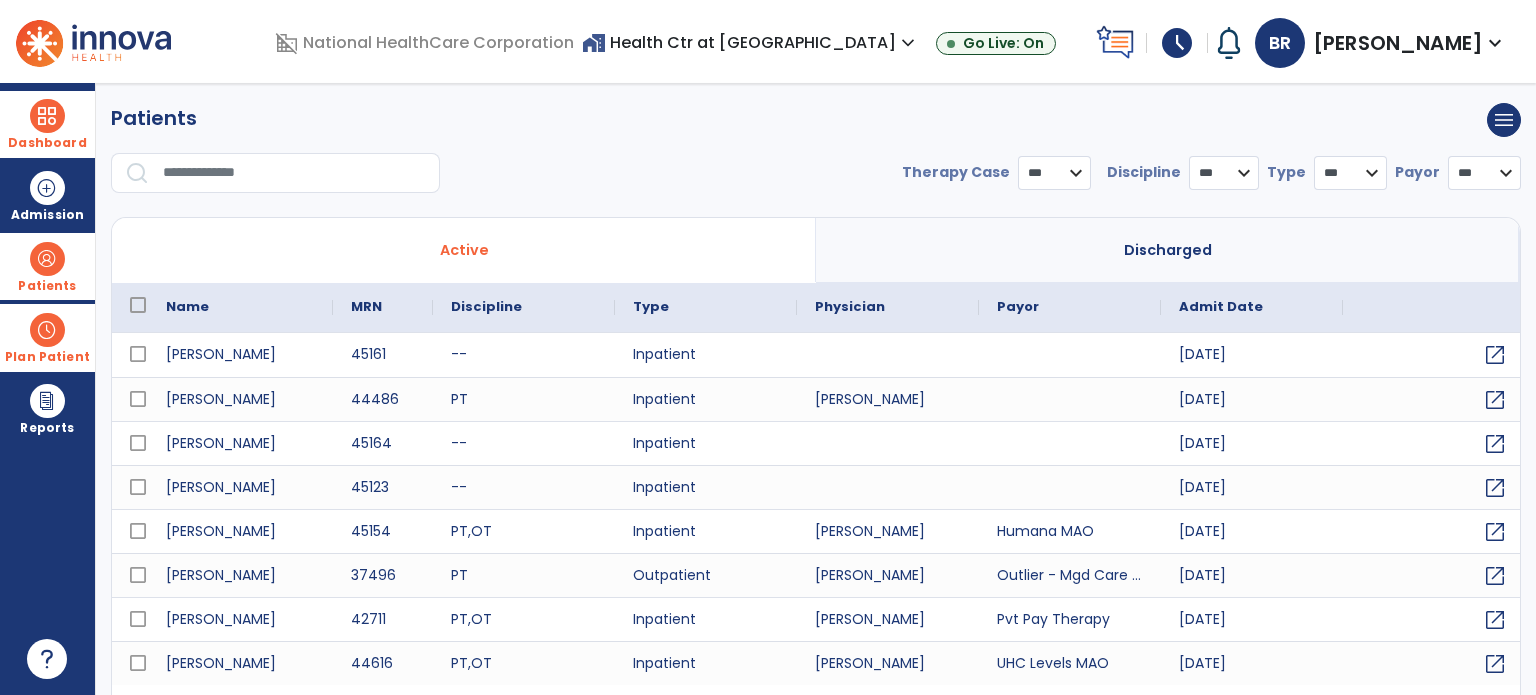 select on "***" 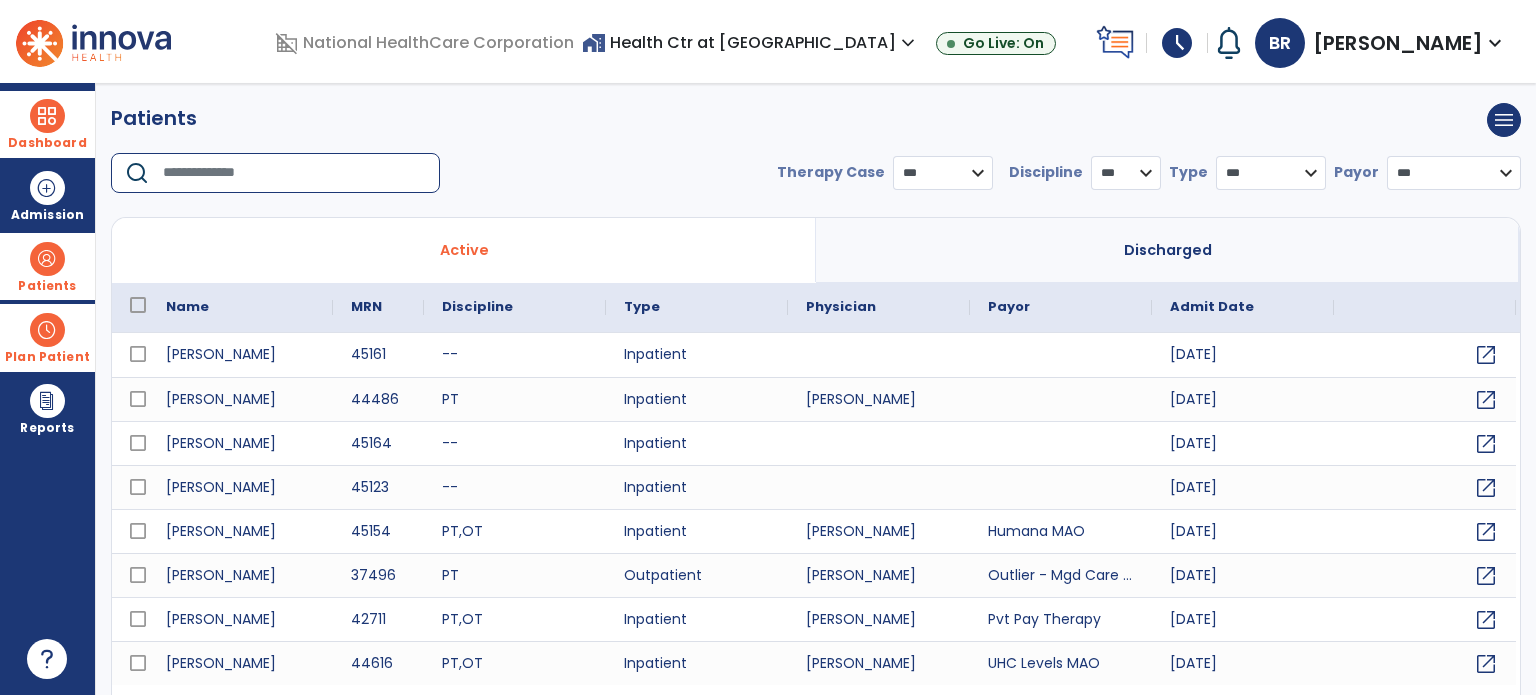 click at bounding box center (294, 173) 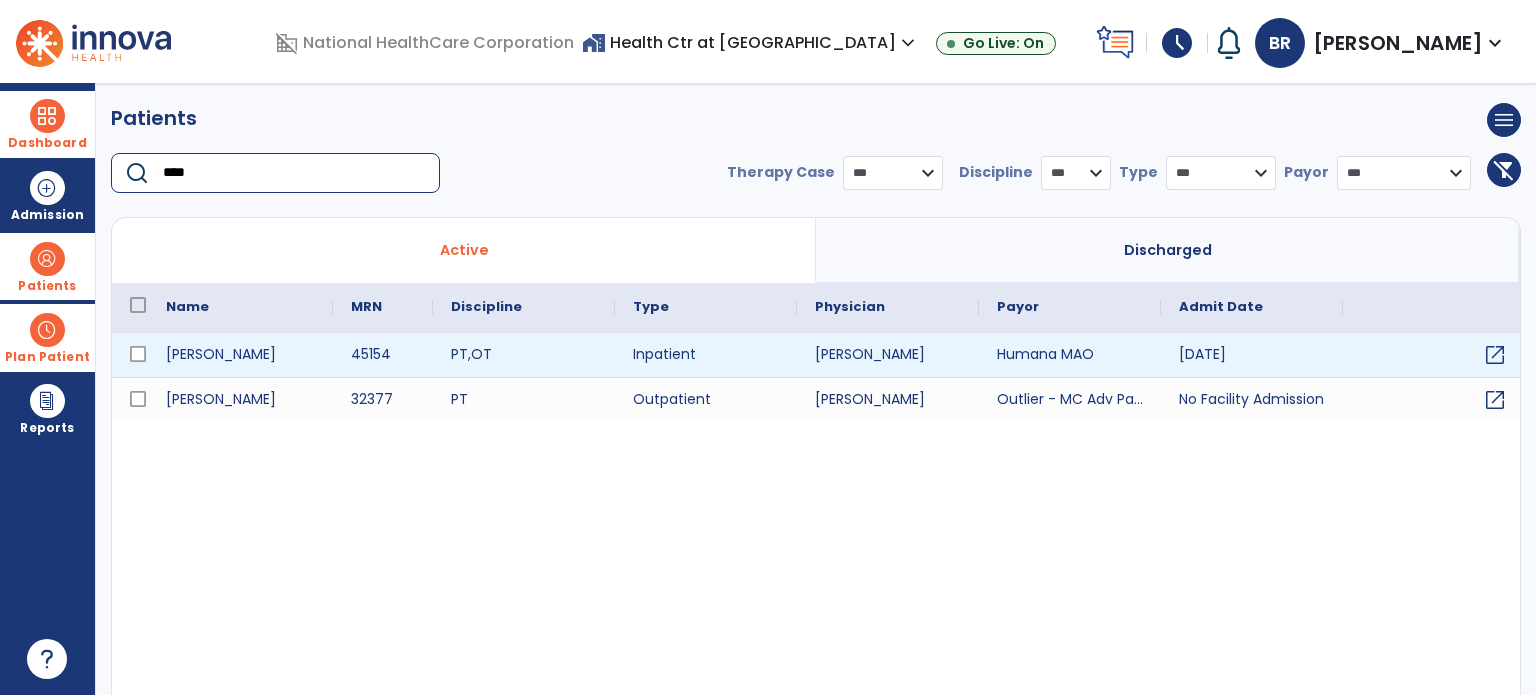 type on "****" 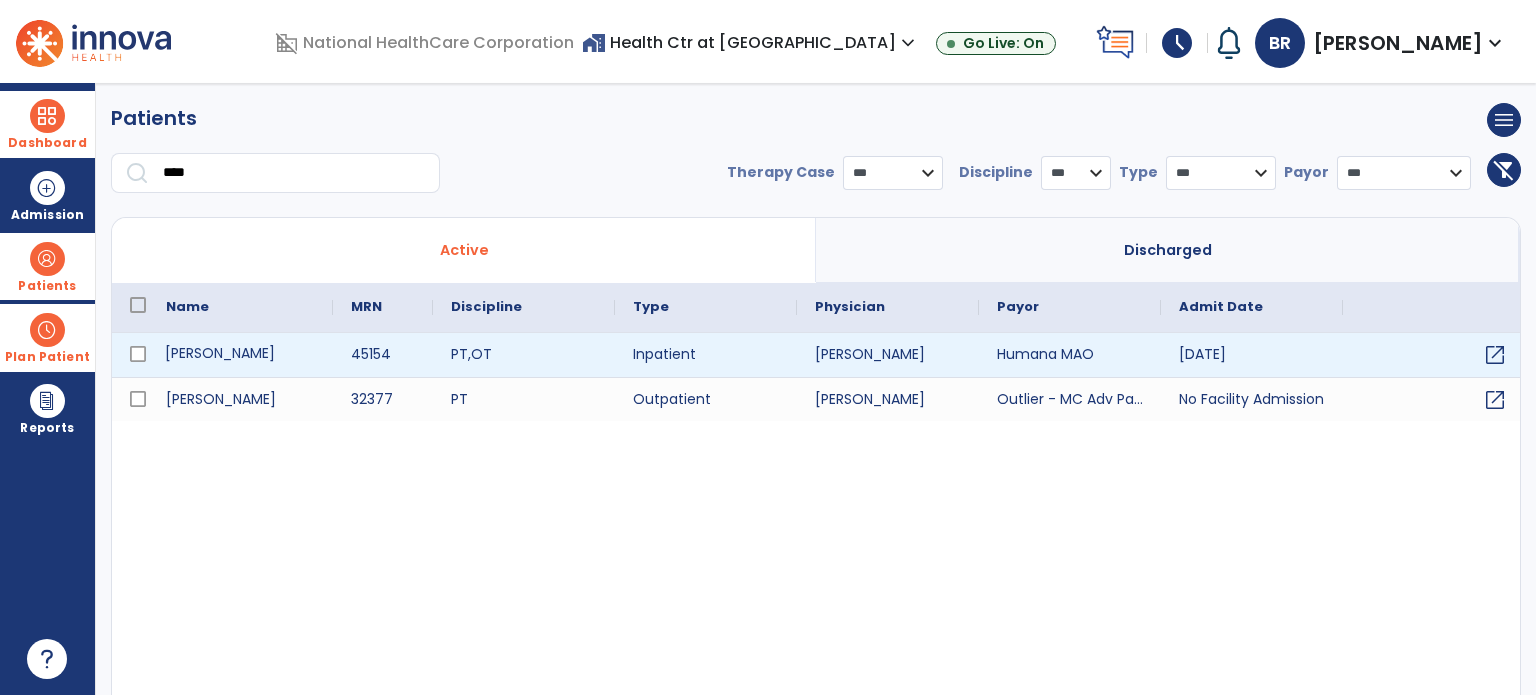 click on "[PERSON_NAME]" at bounding box center (240, 355) 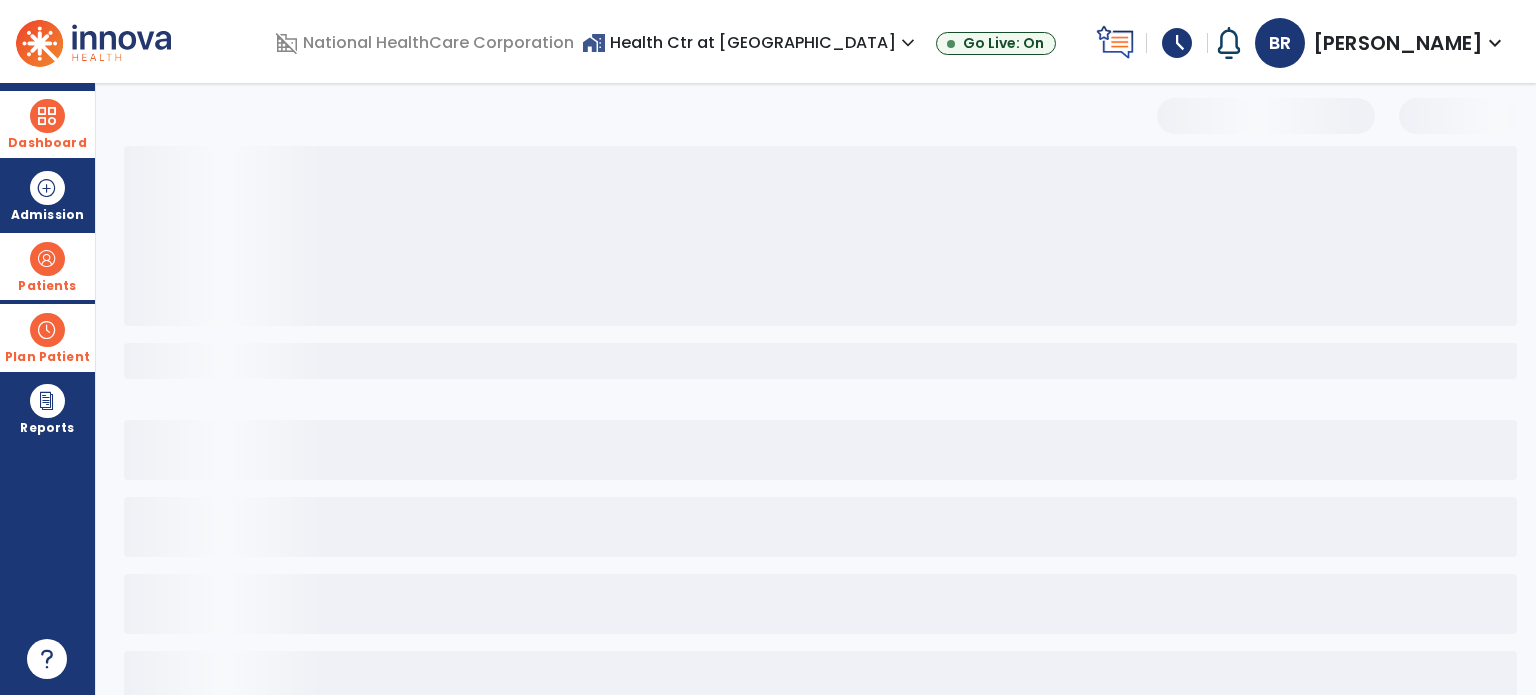 click at bounding box center (808, 330) 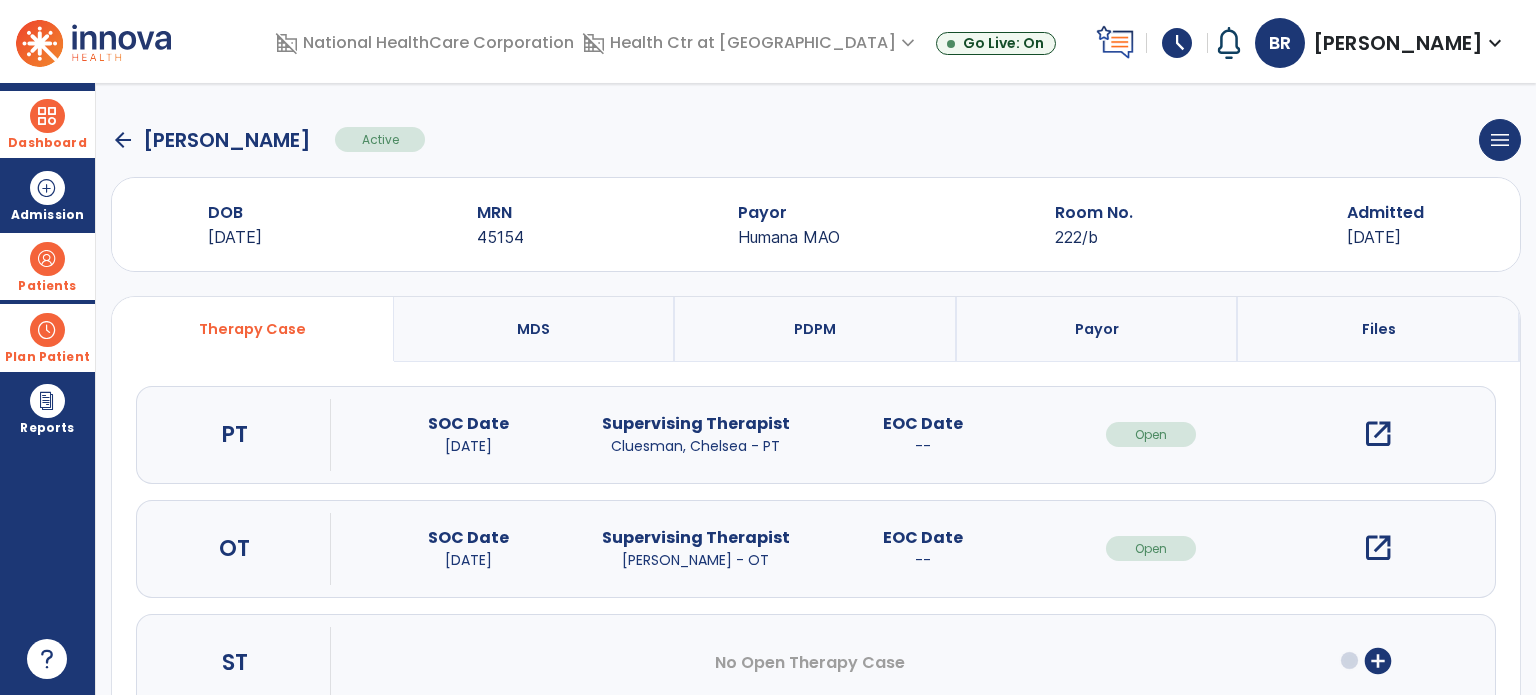 click on "open_in_new" at bounding box center [1378, 548] 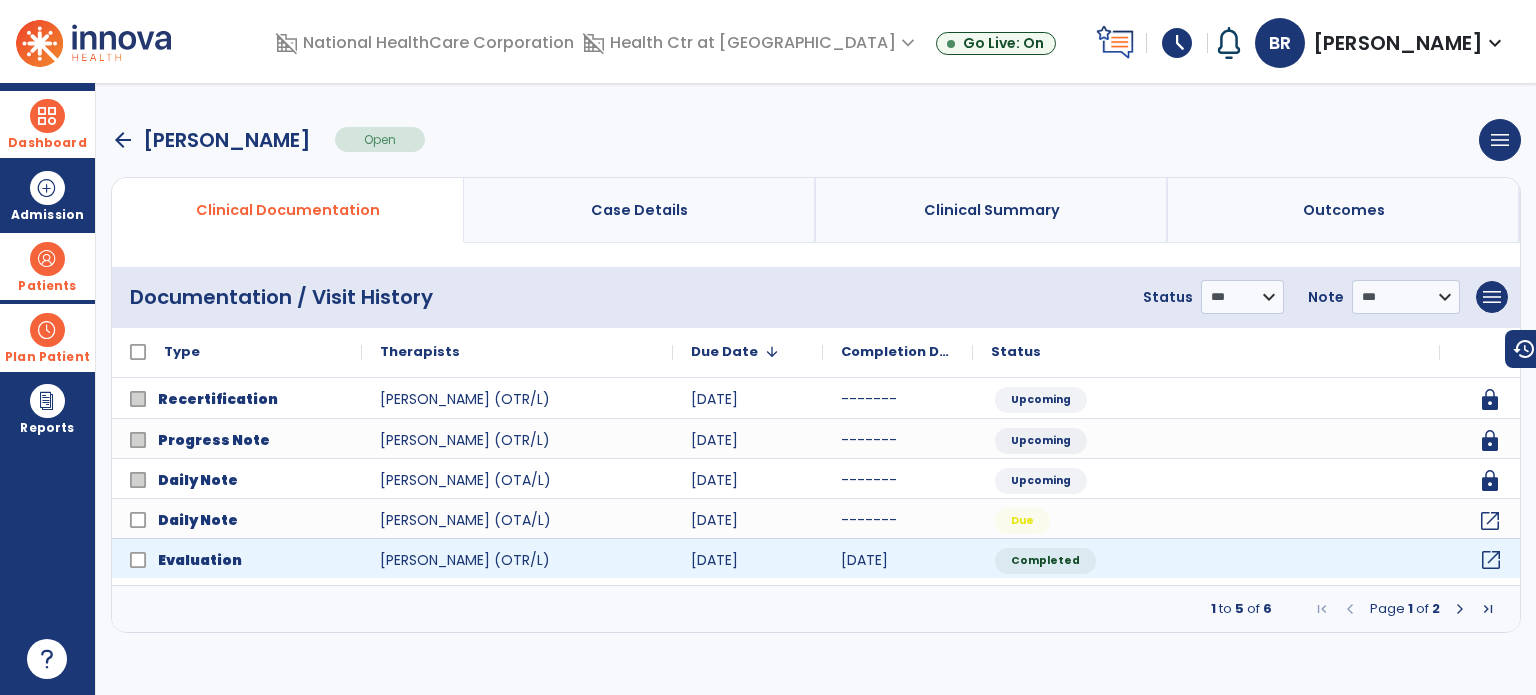 click on "open_in_new" 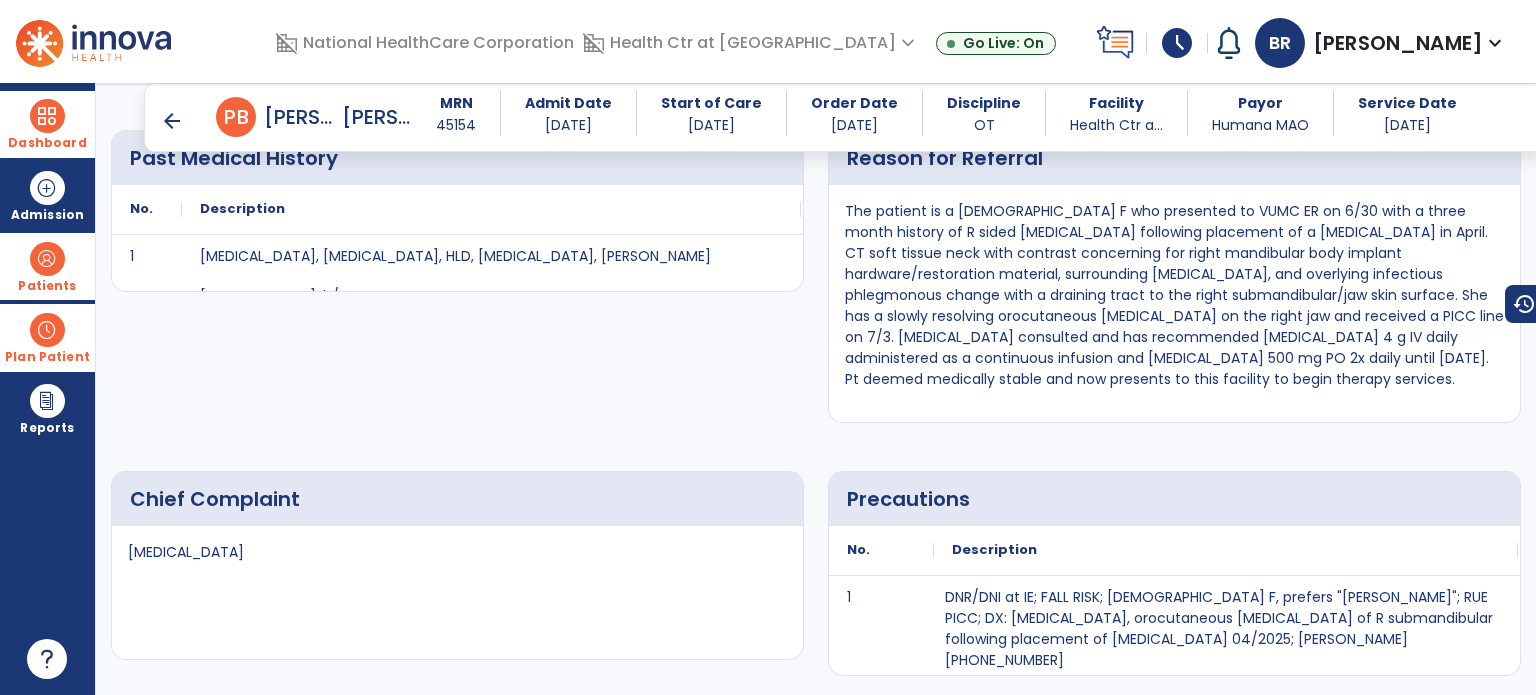 scroll, scrollTop: 692, scrollLeft: 0, axis: vertical 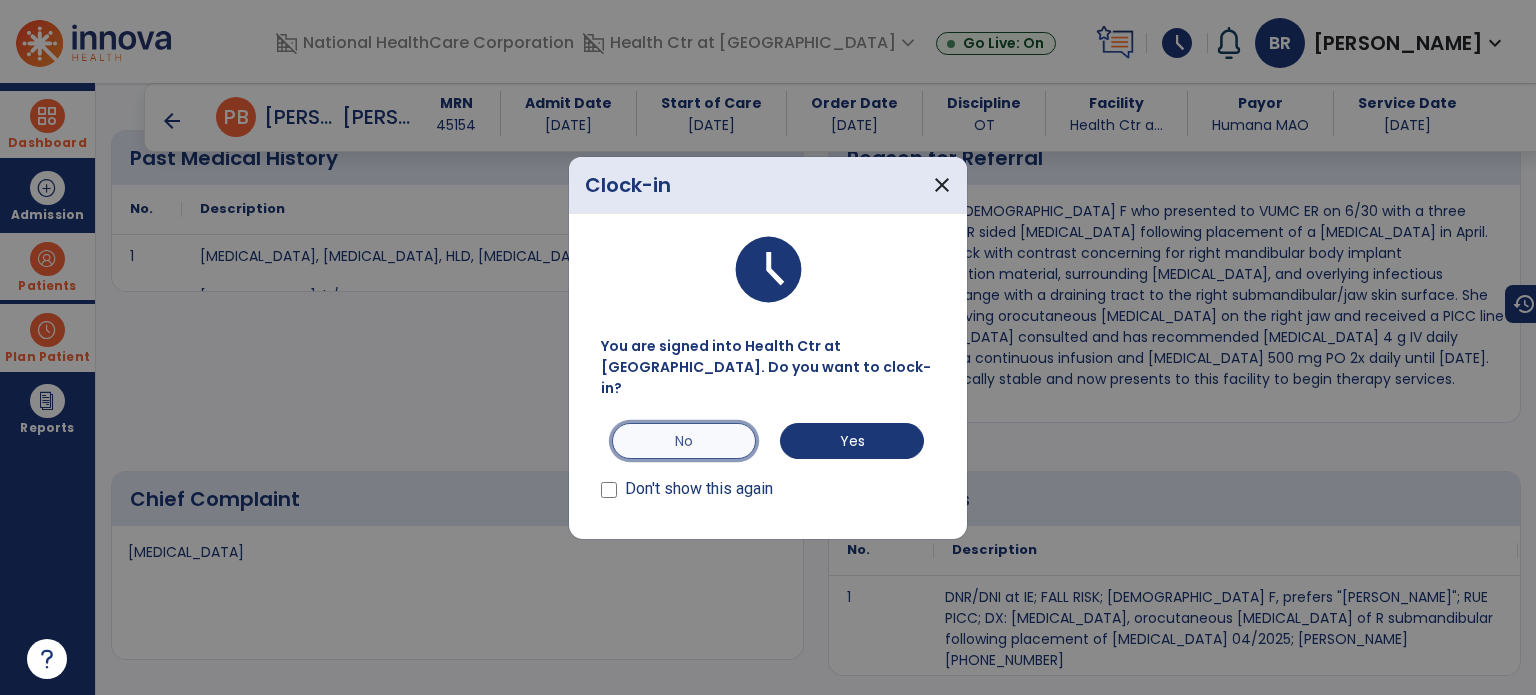 click on "No" at bounding box center (684, 441) 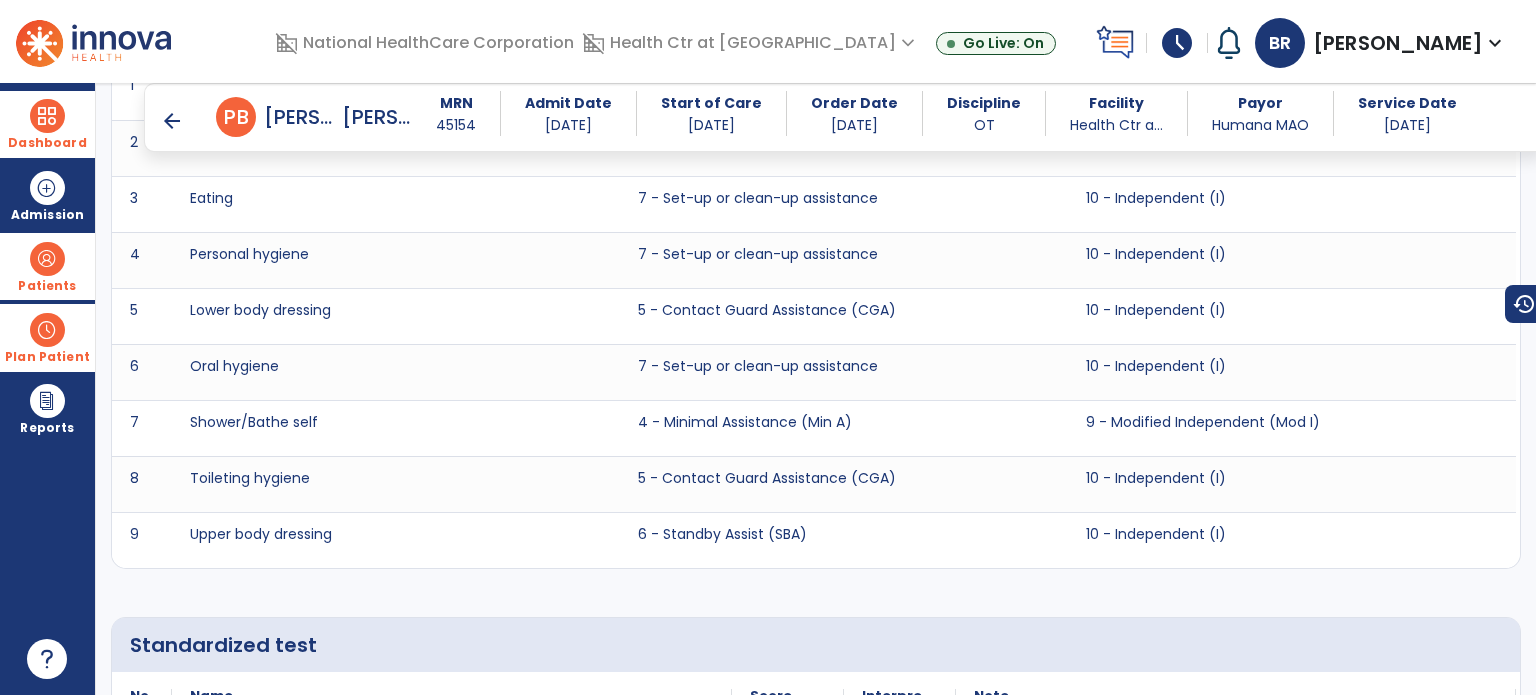 scroll, scrollTop: 3235, scrollLeft: 0, axis: vertical 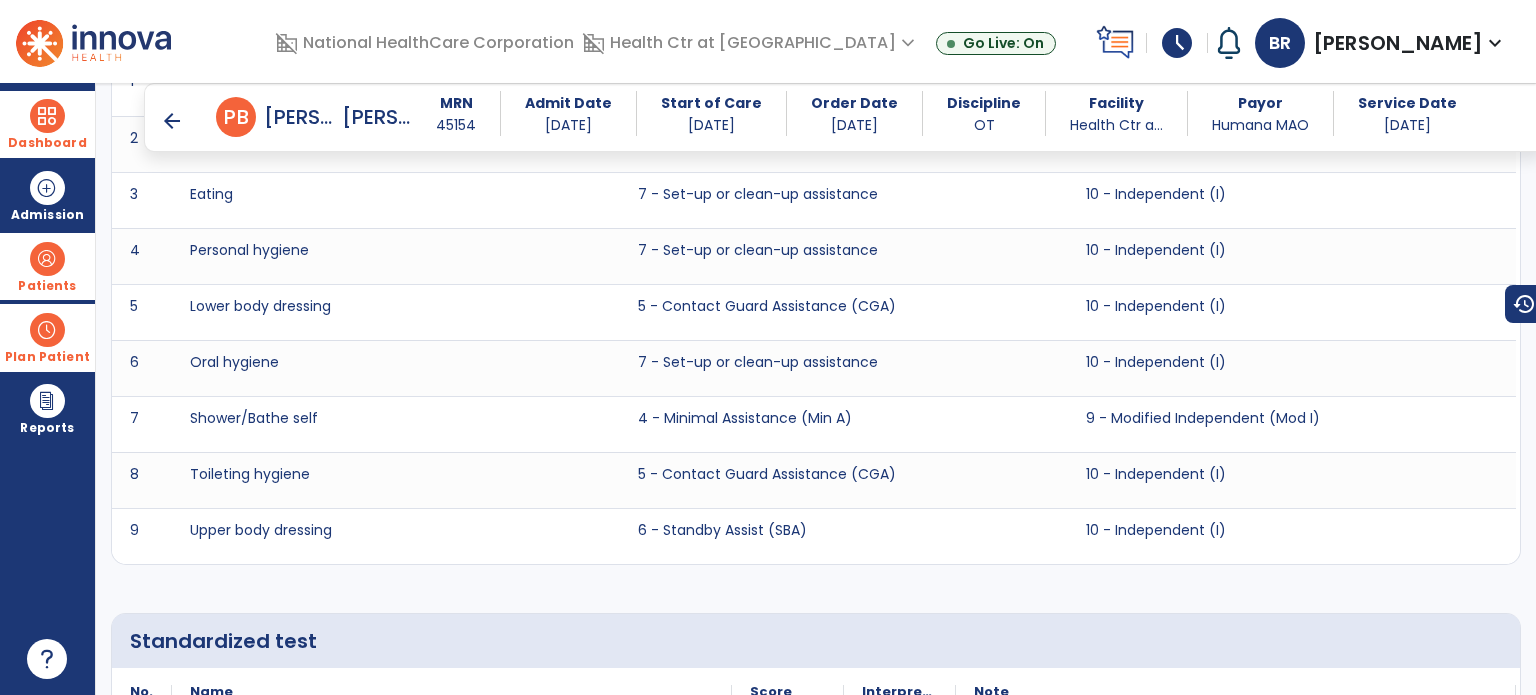 click on "arrow_back" at bounding box center (172, 121) 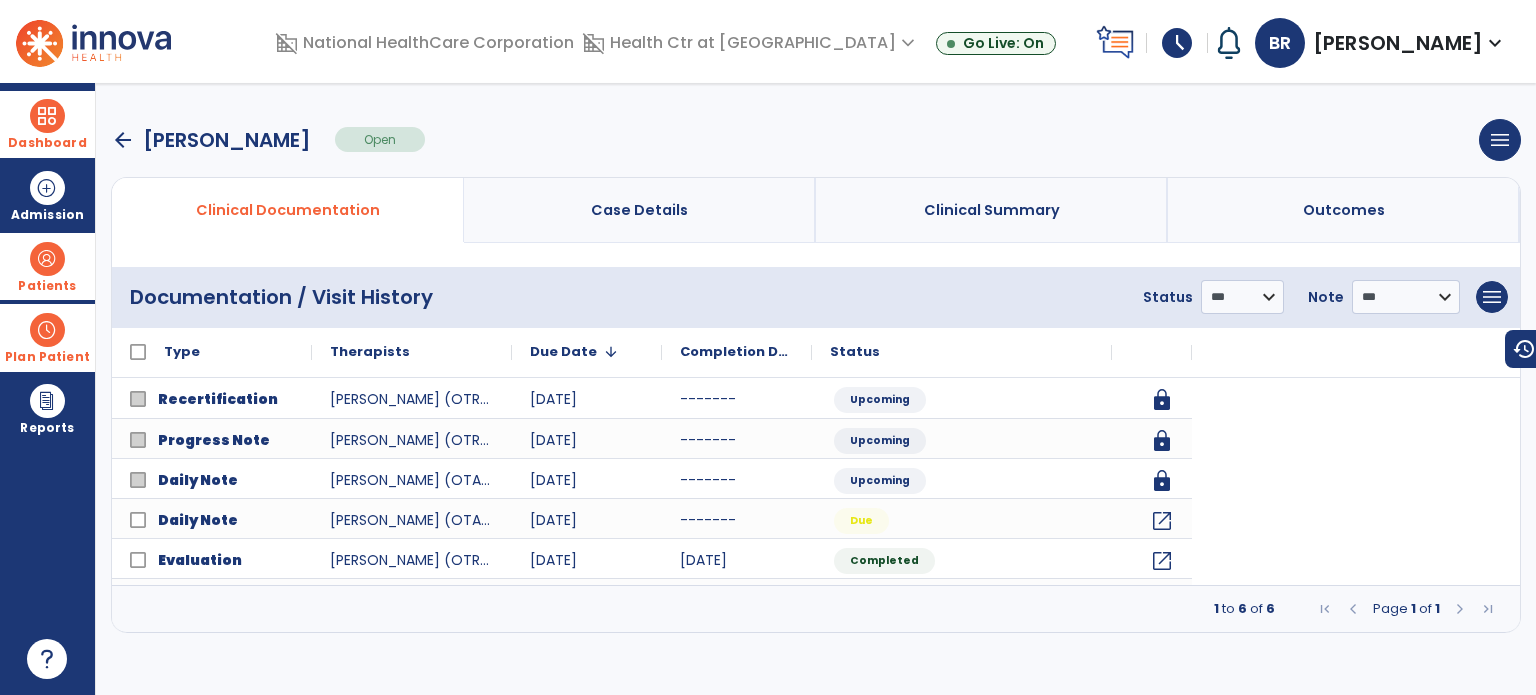 scroll, scrollTop: 0, scrollLeft: 0, axis: both 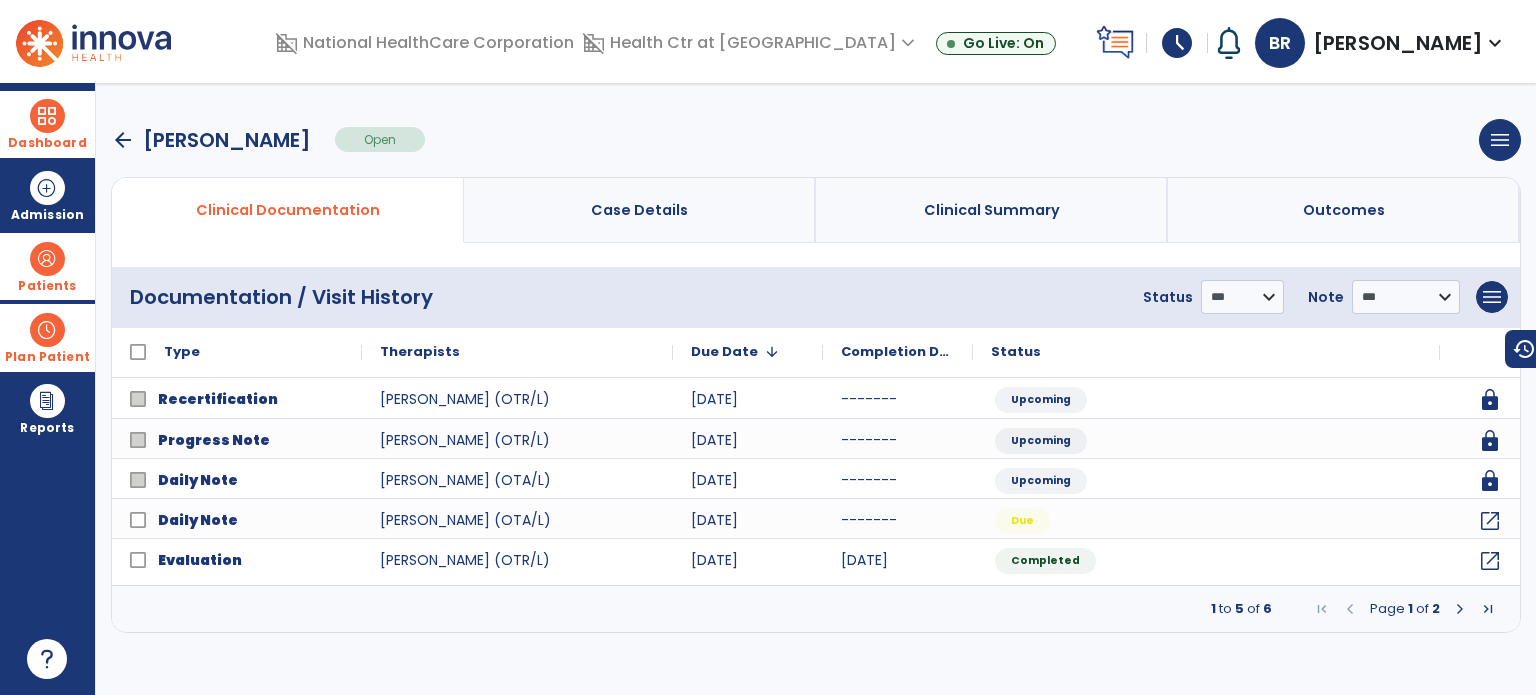 click on "arrow_back" at bounding box center [123, 140] 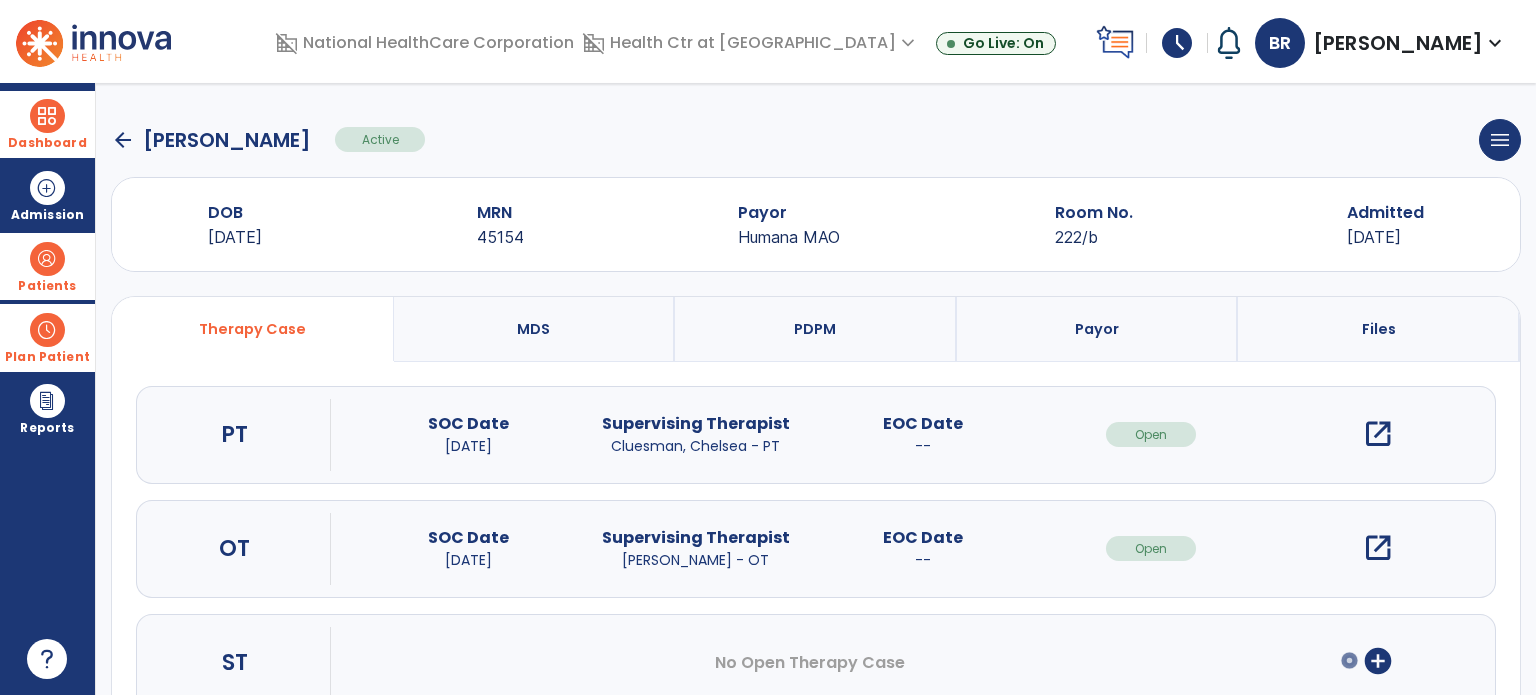click on "open_in_new" at bounding box center (1378, 434) 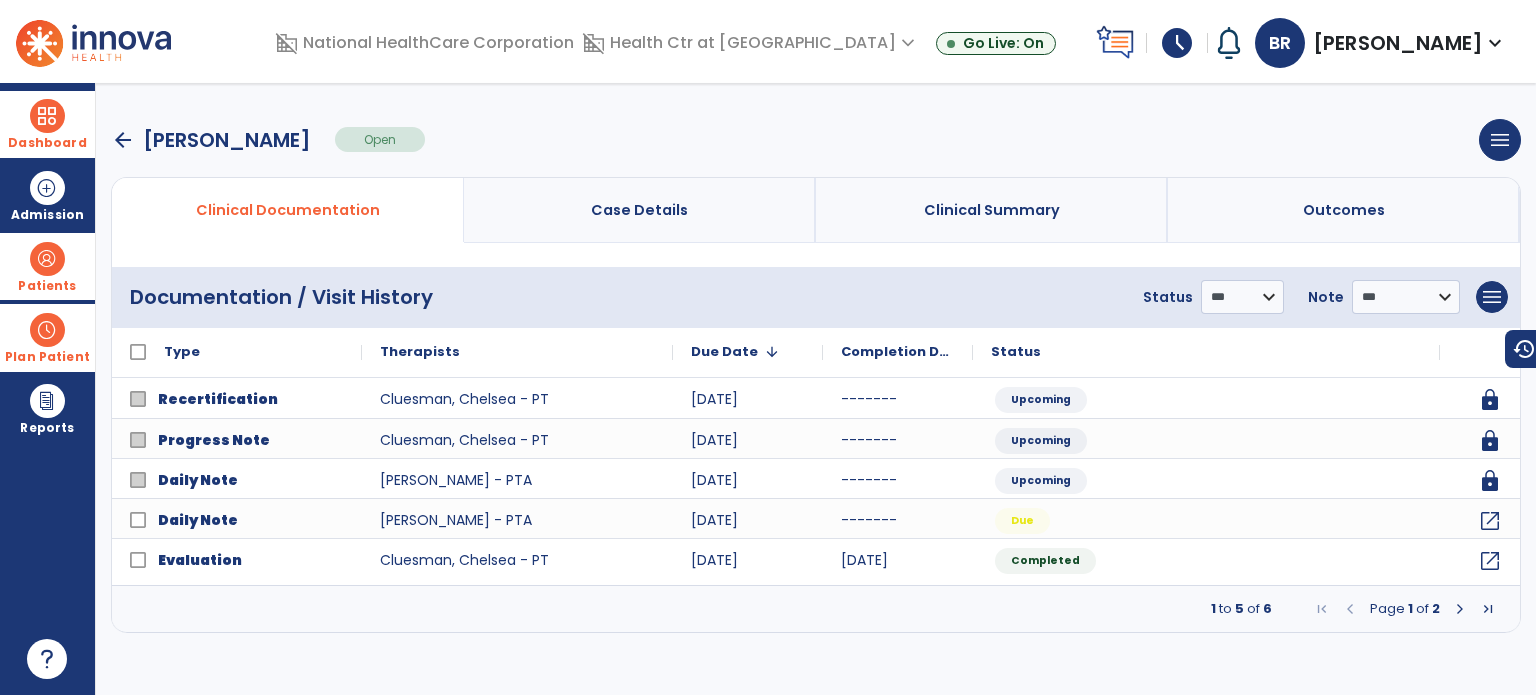 click on "arrow_back" at bounding box center (123, 140) 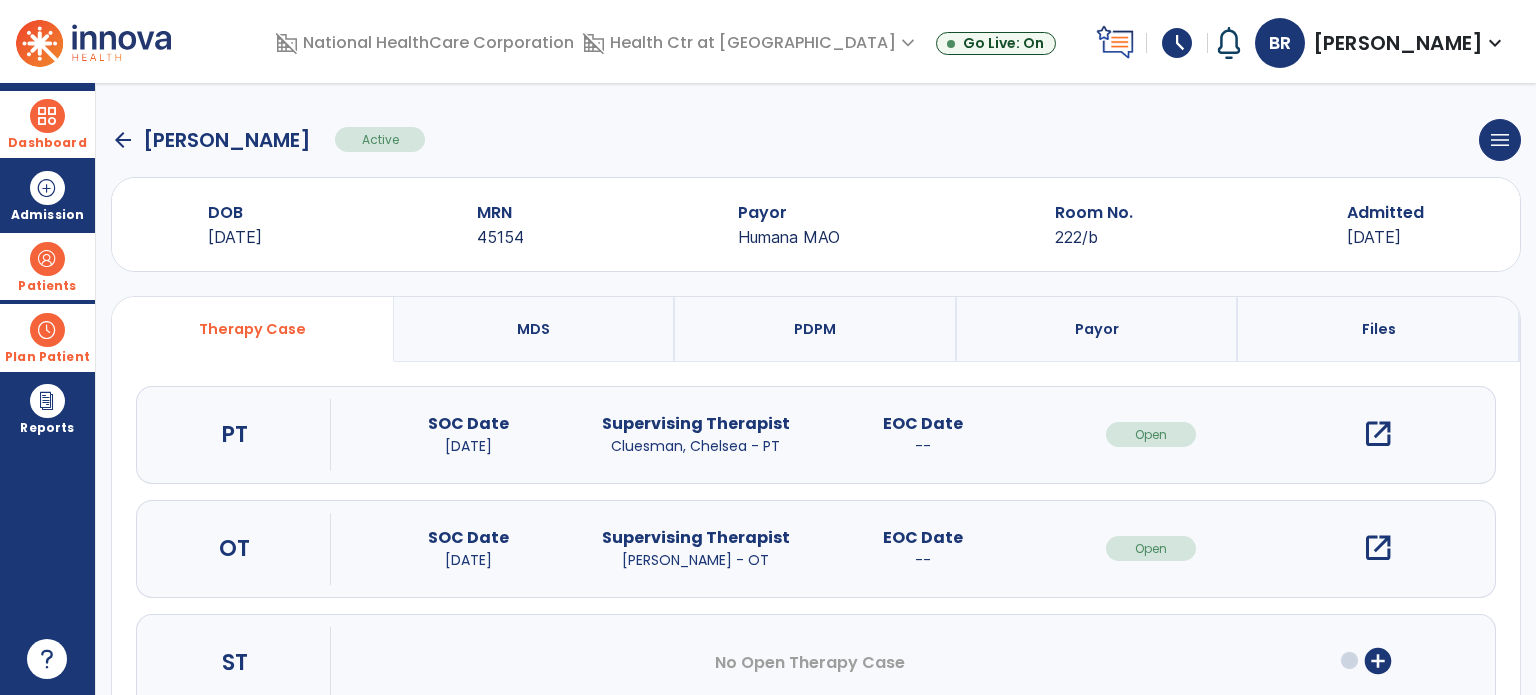 click on "arrow_back" 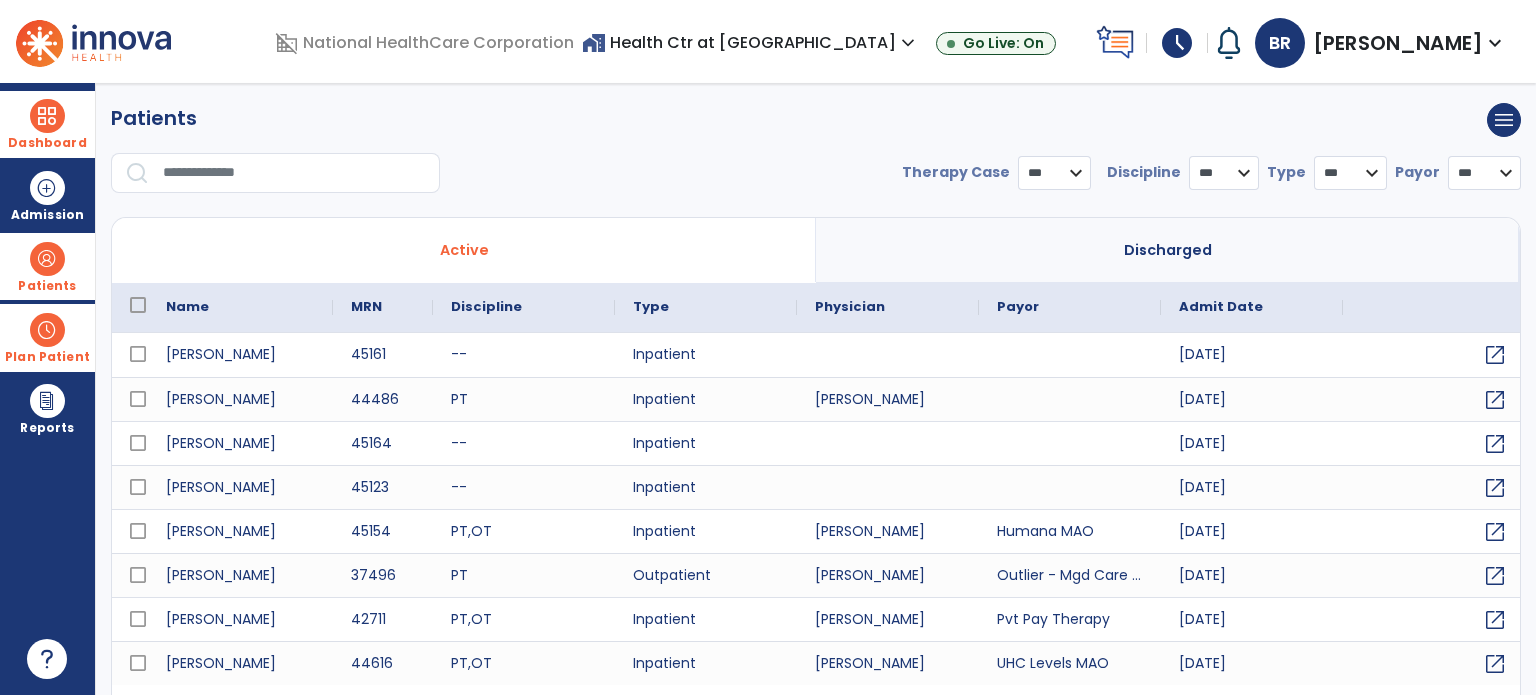 select on "***" 